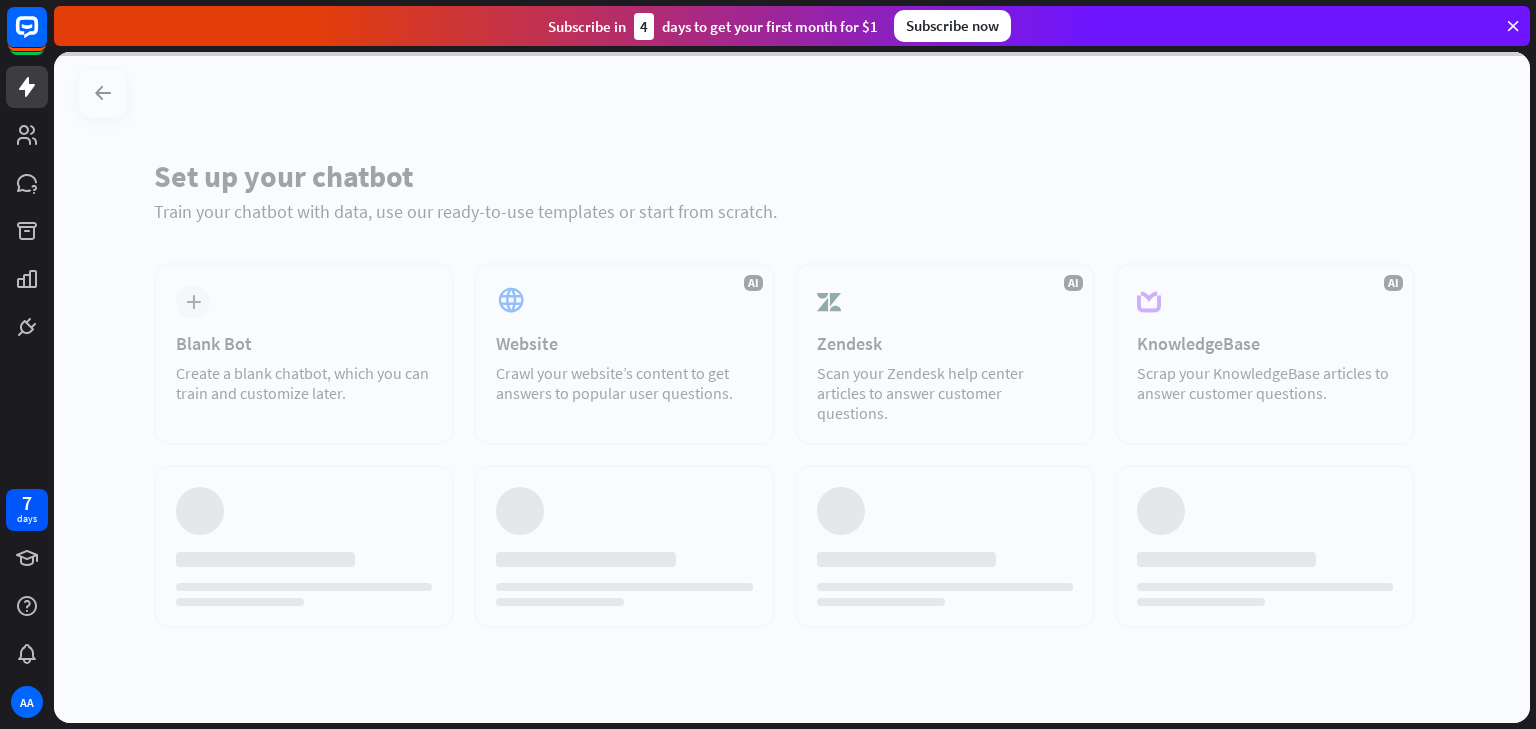 scroll, scrollTop: 0, scrollLeft: 0, axis: both 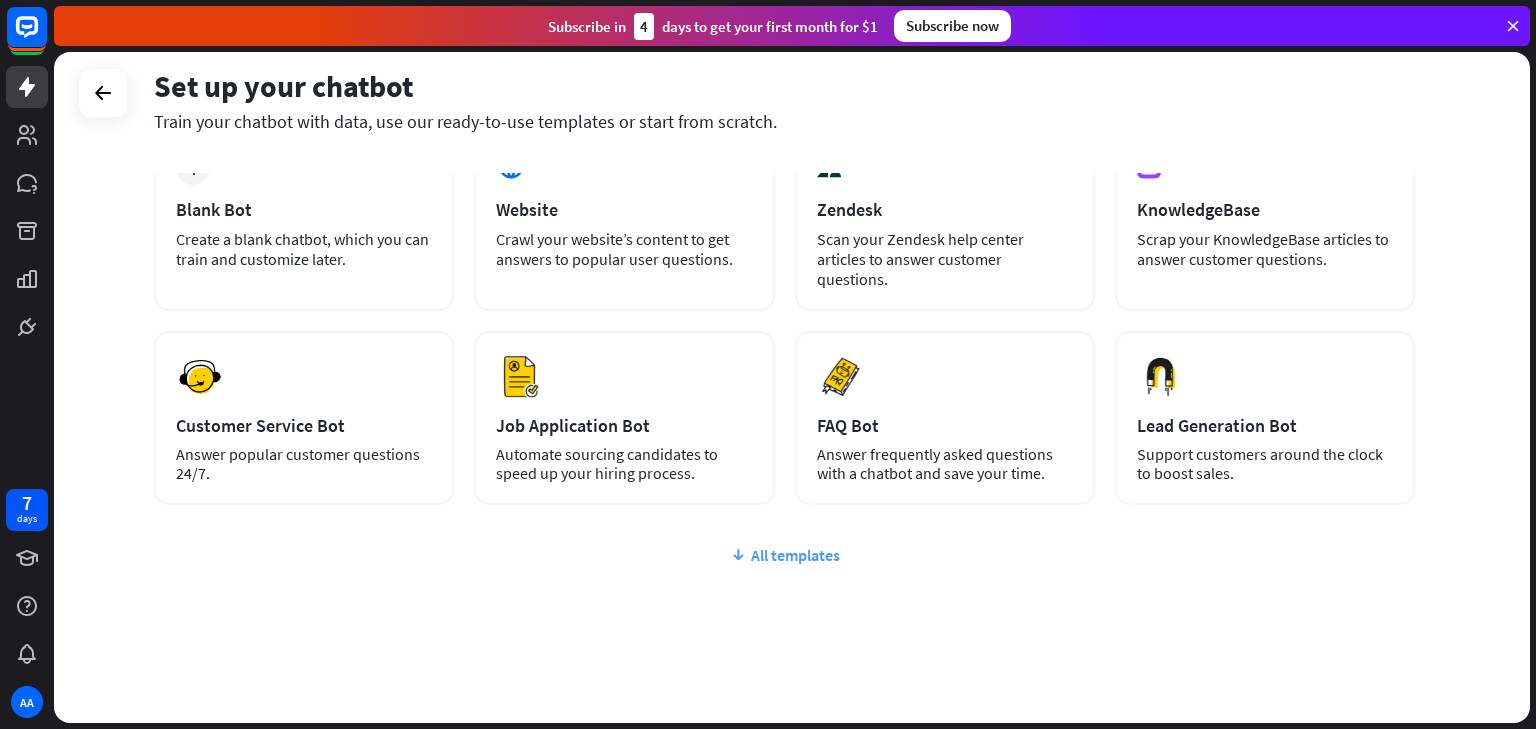 click on "All templates" at bounding box center (784, 555) 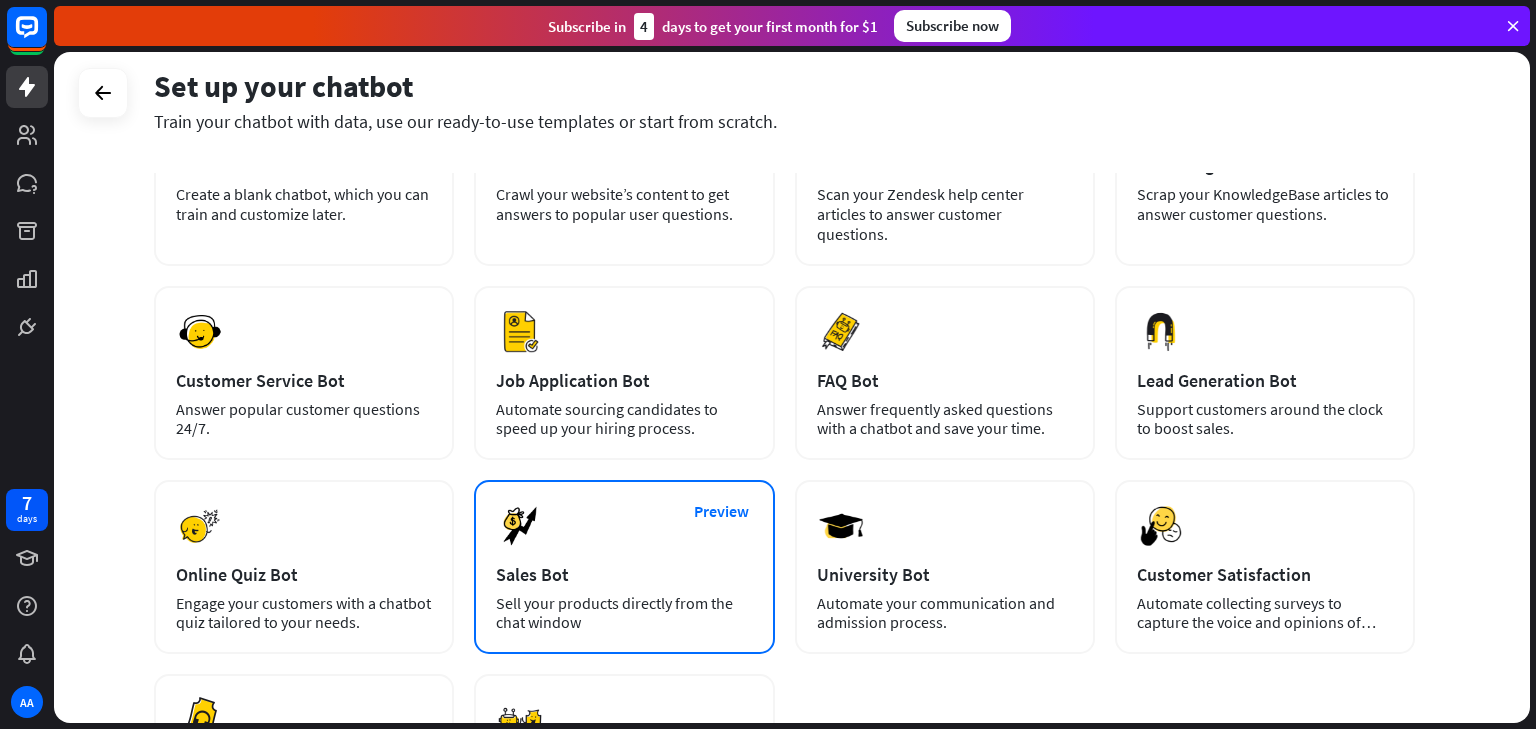 scroll, scrollTop: 180, scrollLeft: 0, axis: vertical 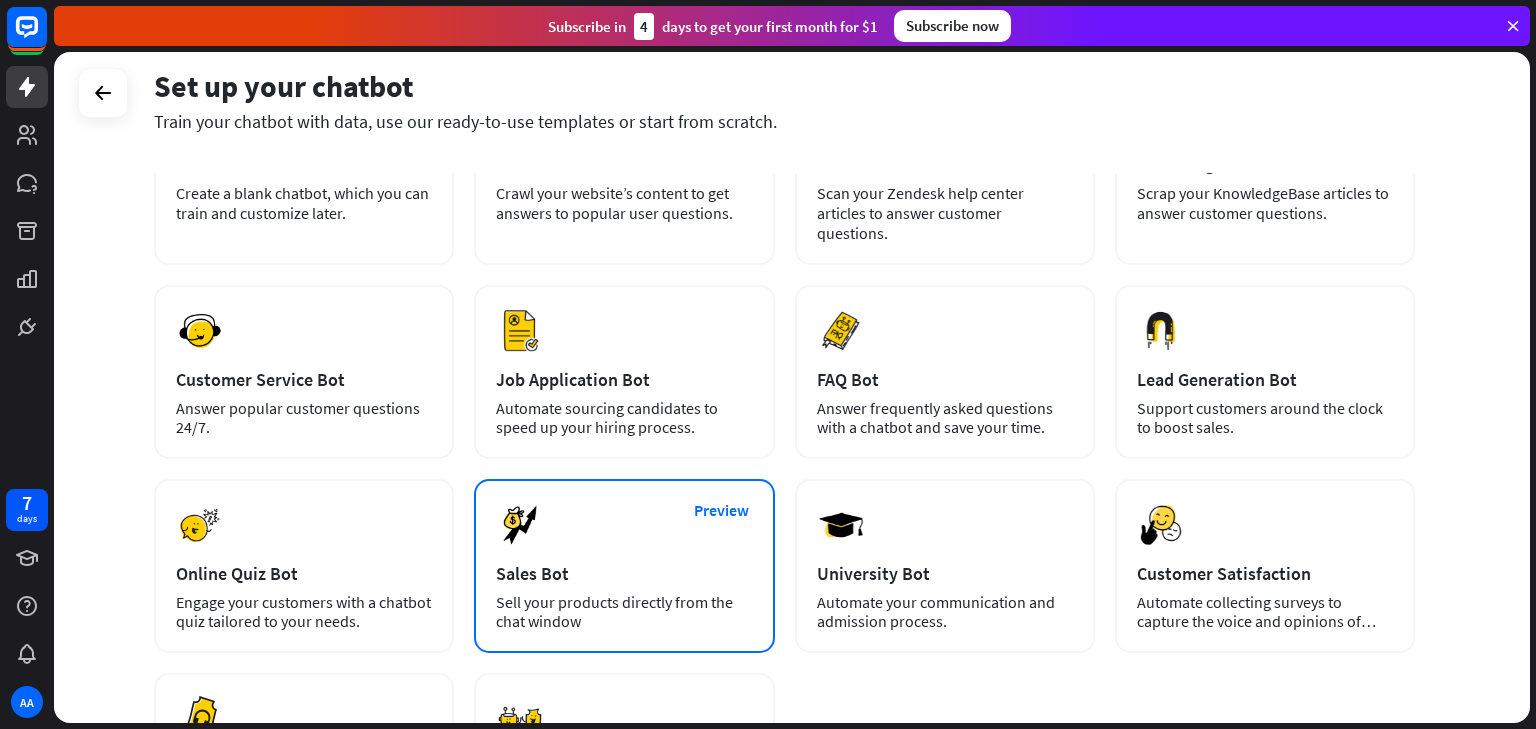 click on "Preview
Sales Bot
Sell your products directly from the chat window" at bounding box center [624, 566] 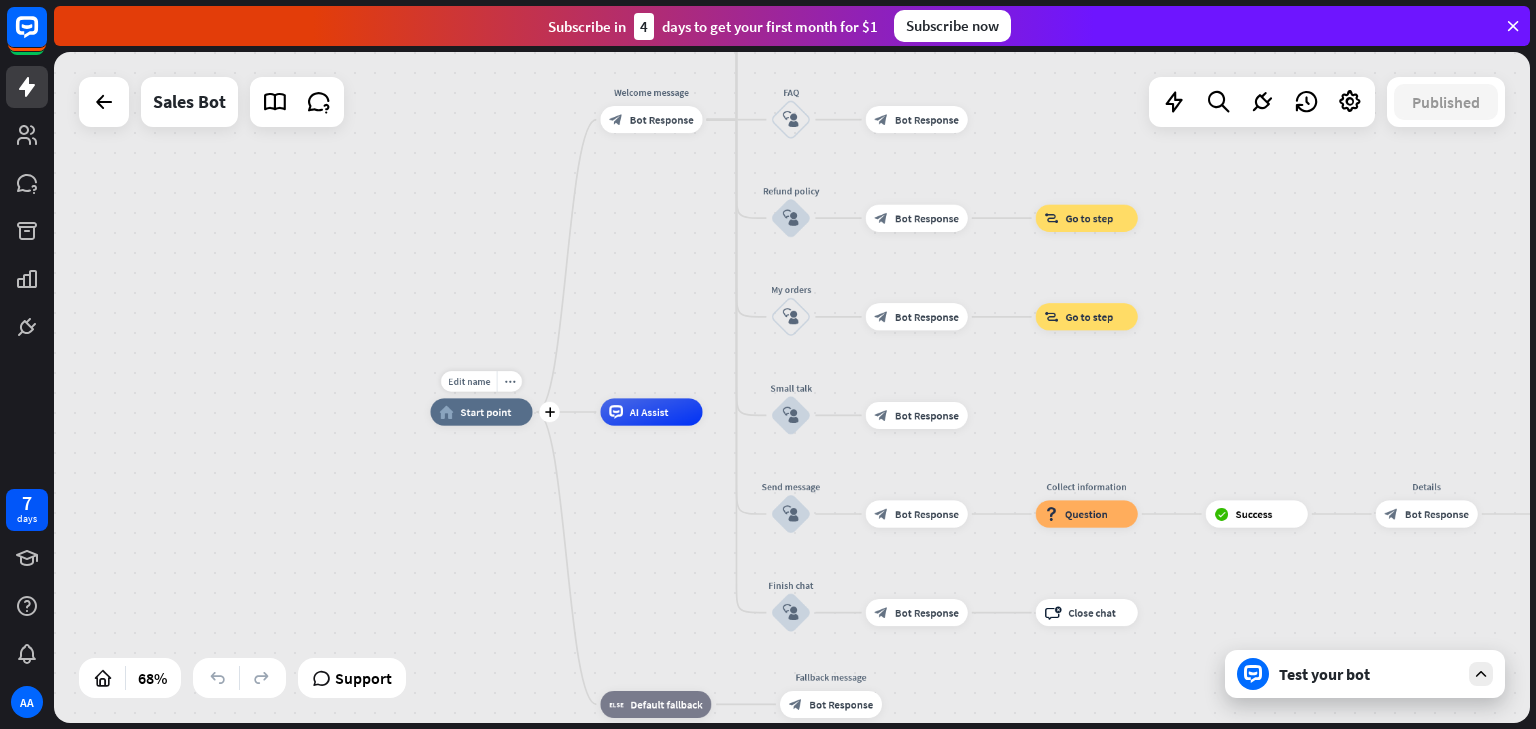 click on "Edit name   more_horiz         plus     home_2   Start point" at bounding box center (481, 411) 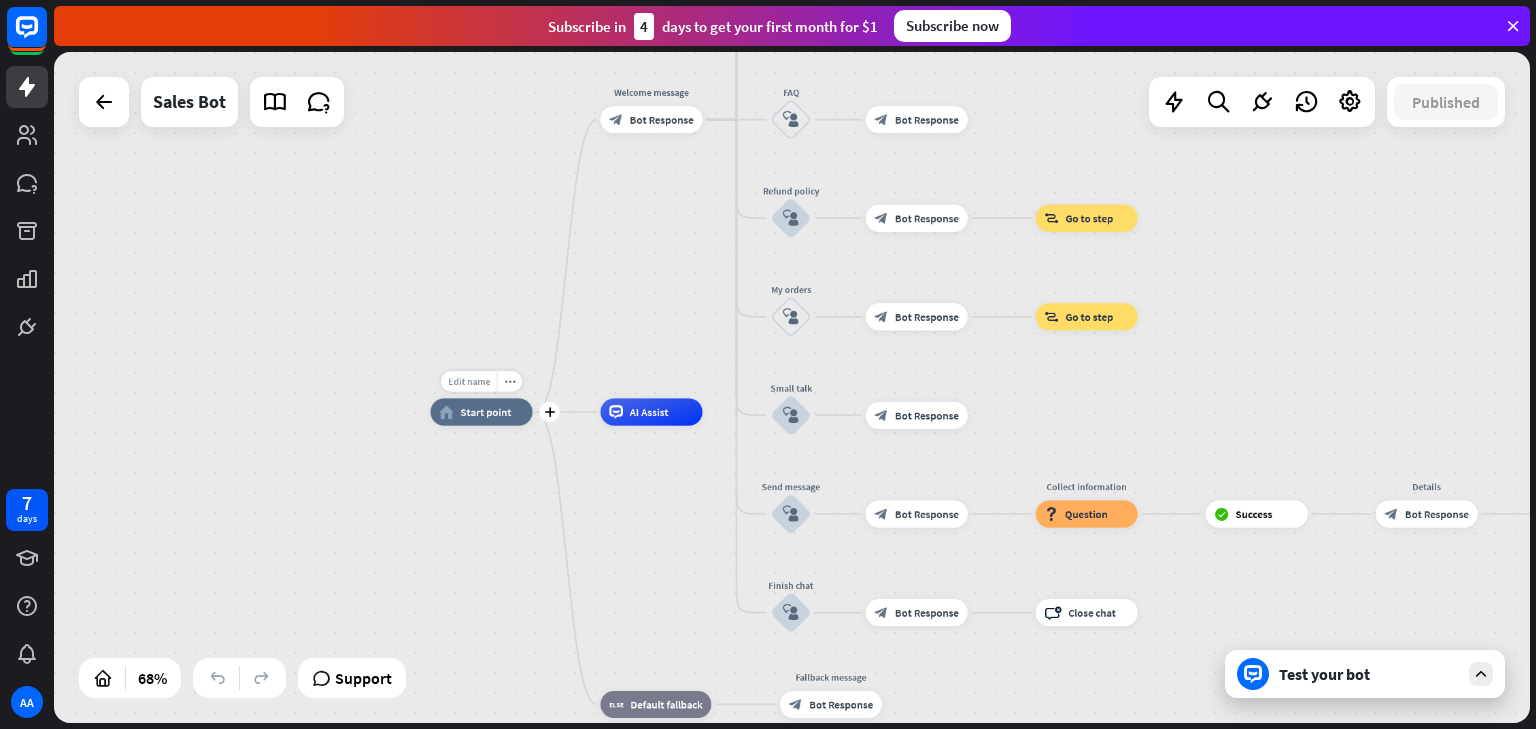click on "Edit name" at bounding box center [469, 381] 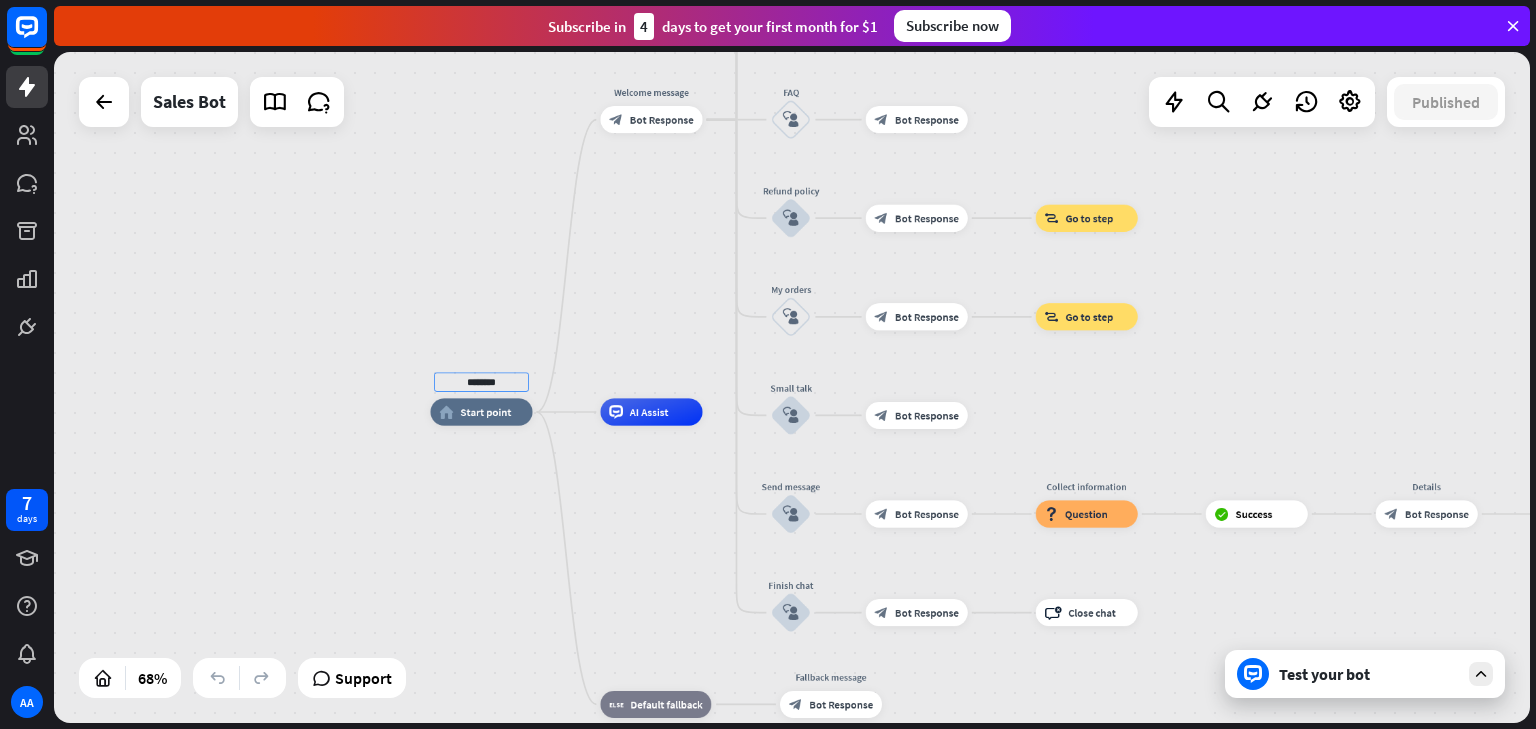 type on "********" 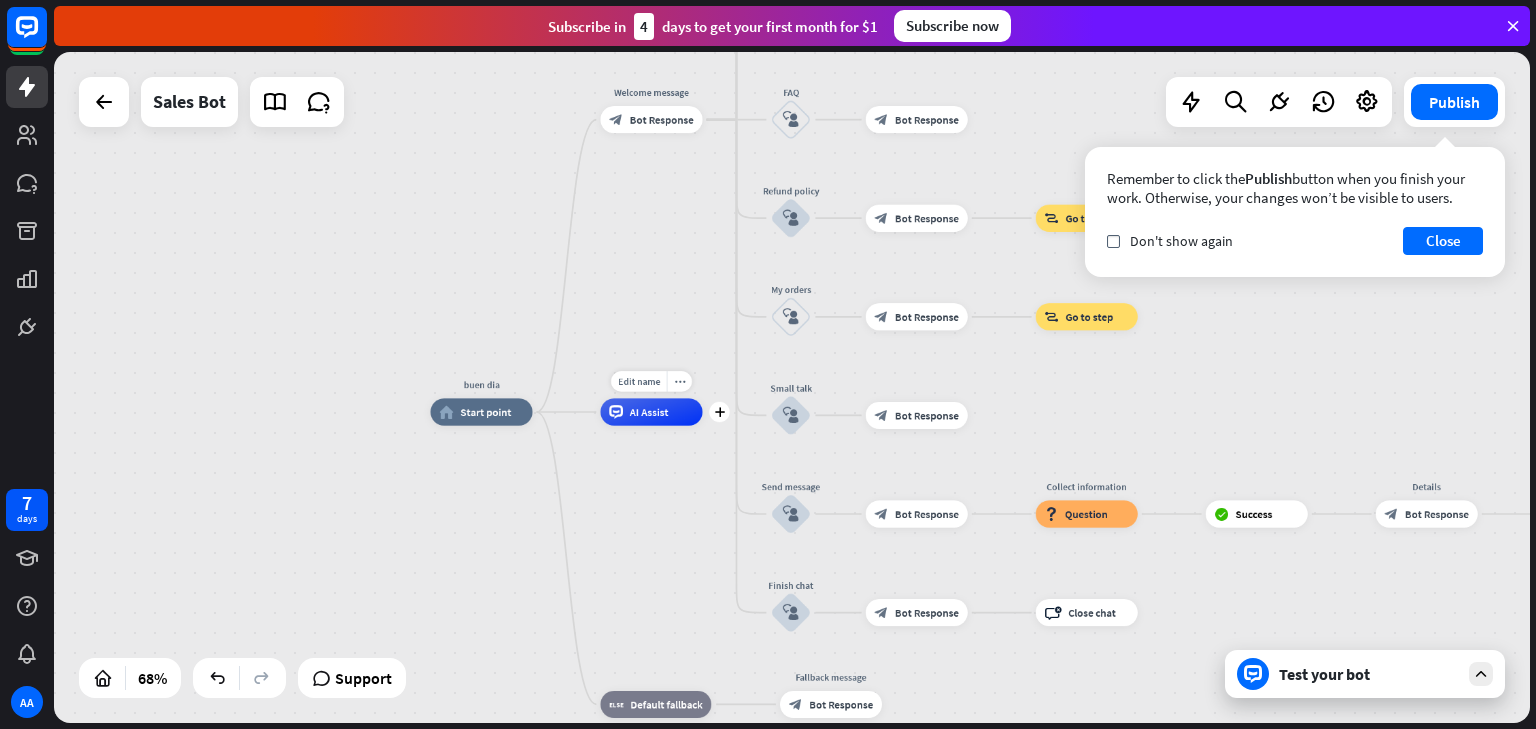 click on "Edit name   more_horiz         plus       AI Assist" at bounding box center (651, 411) 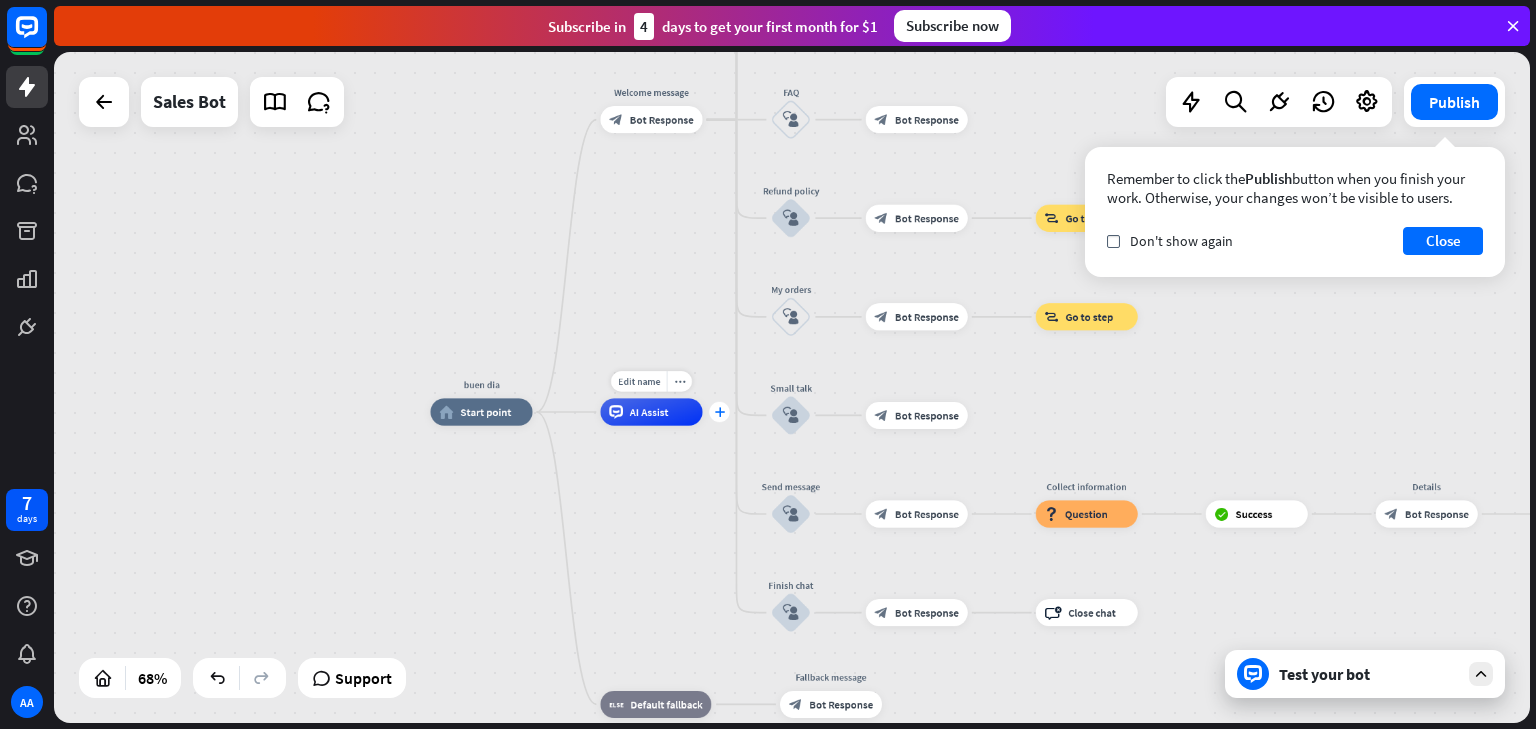 click on "plus" at bounding box center (719, 412) 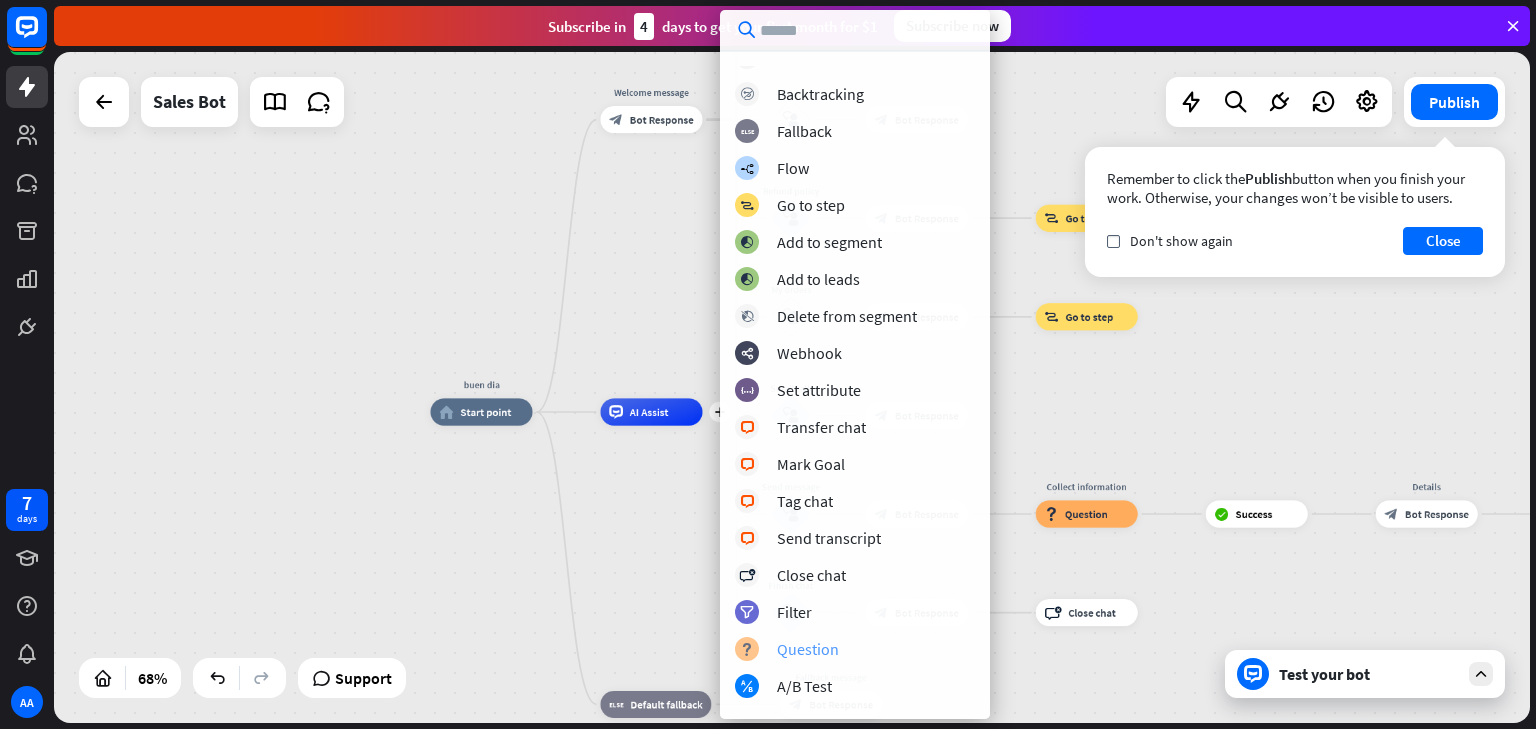 scroll, scrollTop: 0, scrollLeft: 0, axis: both 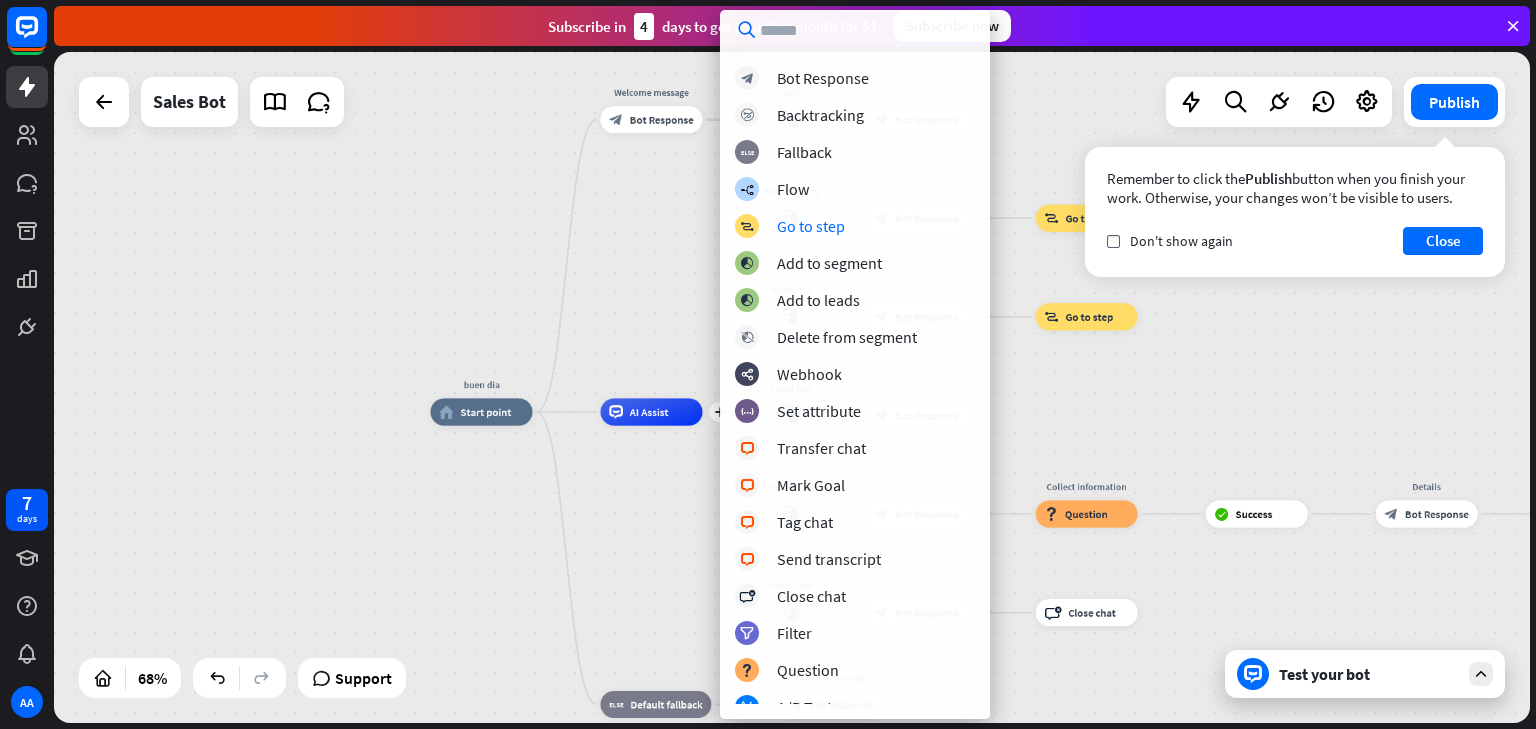 click on "buen dia   home_2   Start point                 Welcome message   block_bot_response   Bot Response                 Main menu   block_user_input                   block_bot_response   Bot Response                 Holiday deal   block_user_input                   block_bot_response   Bot Response                 Save to Cart (deal)   block_user_input                   block_bot_response   Bot Response                 Best Seller   block_user_input                   block_bot_response   Bot Response                 Save to Cart (best seller)   block_user_input                   block_bot_response   Bot Response                   block_goto   Go to step                 Products   block_user_input                   block_bot_response   Bot Response                 Save to Cart (product)   block_user_input                   block_bot_response   Bot Response                   block_goto   Go to step                 Order Summary   block_user_input                   block_bot_response   Bot Response" at bounding box center [792, 387] 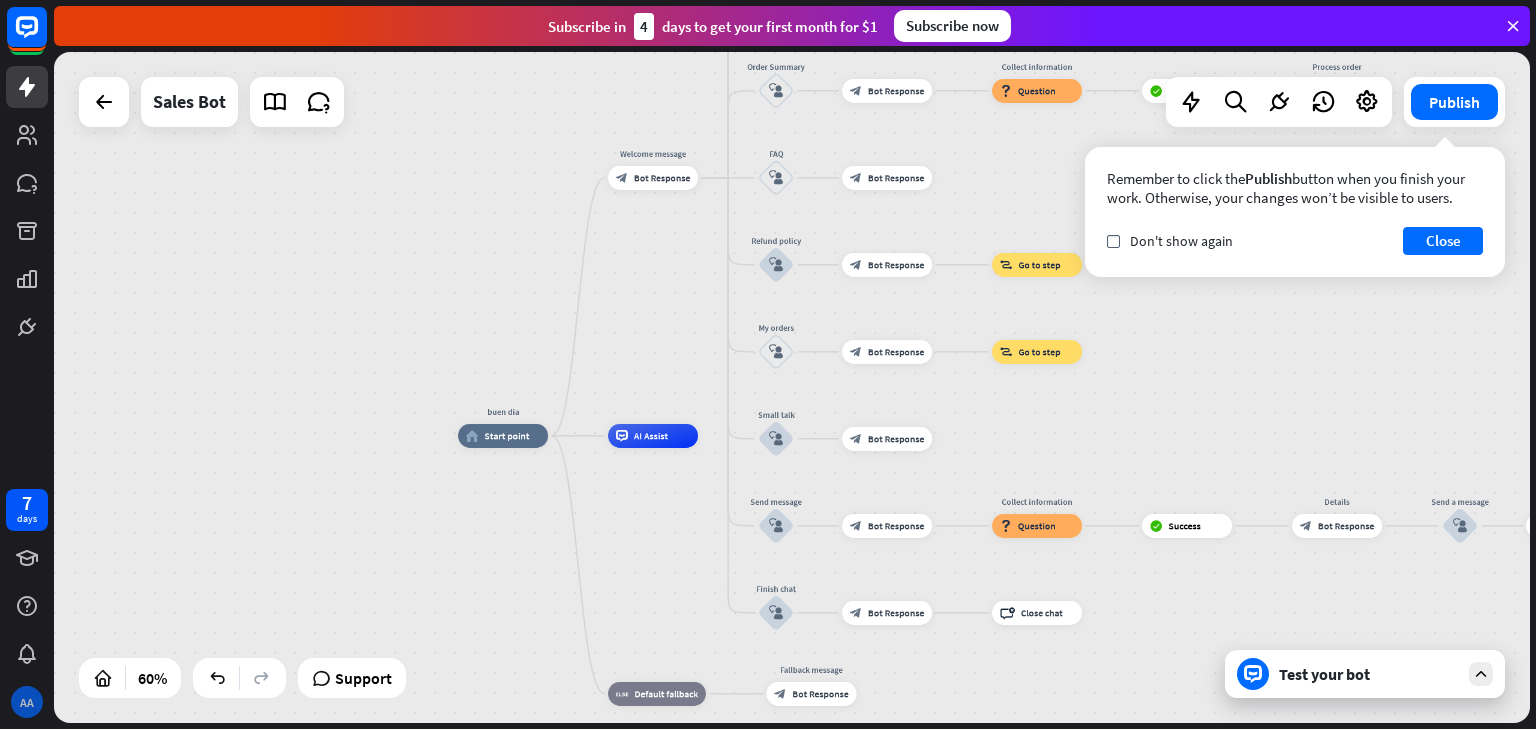 click on "AA" at bounding box center [27, 702] 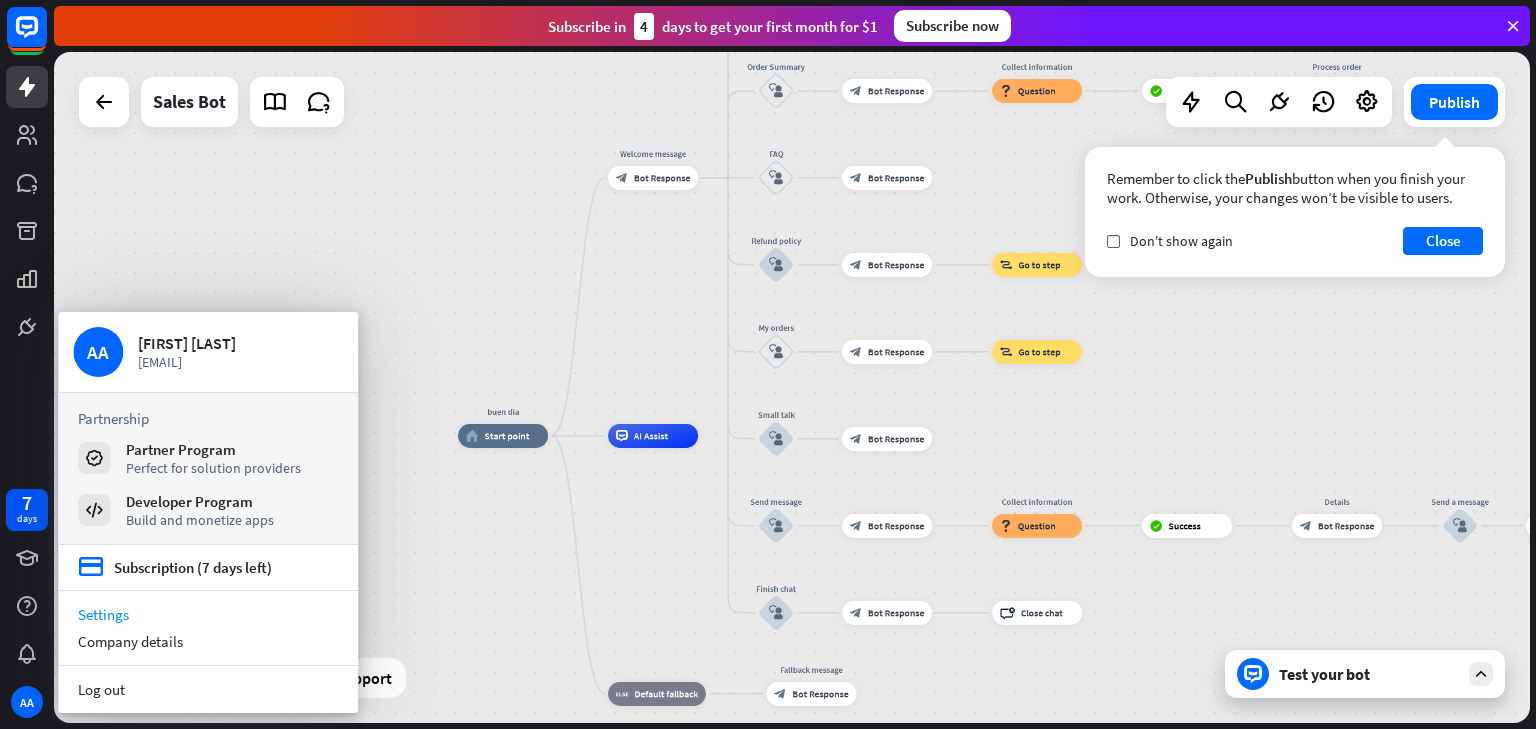 click on "Settings" at bounding box center (208, 614) 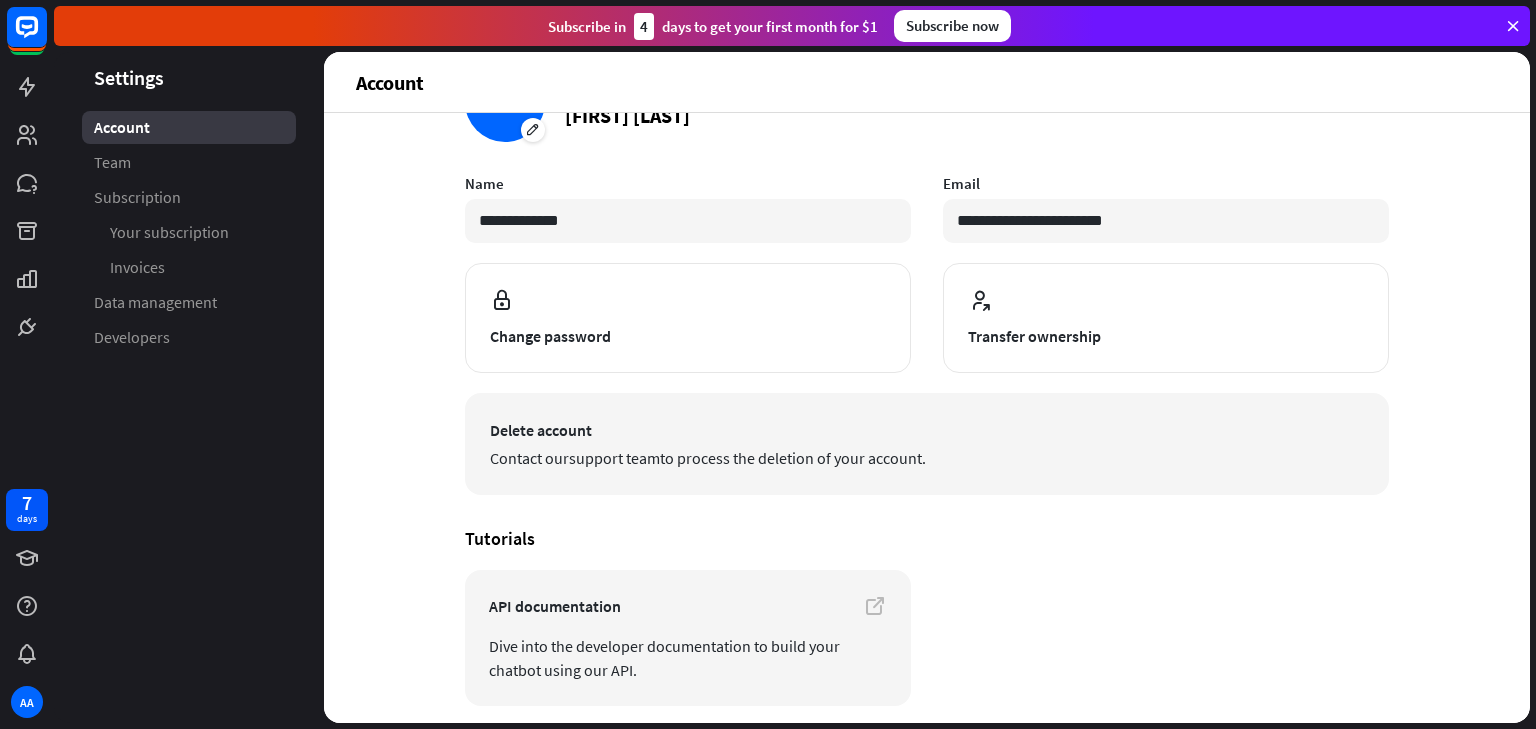 scroll, scrollTop: 0, scrollLeft: 0, axis: both 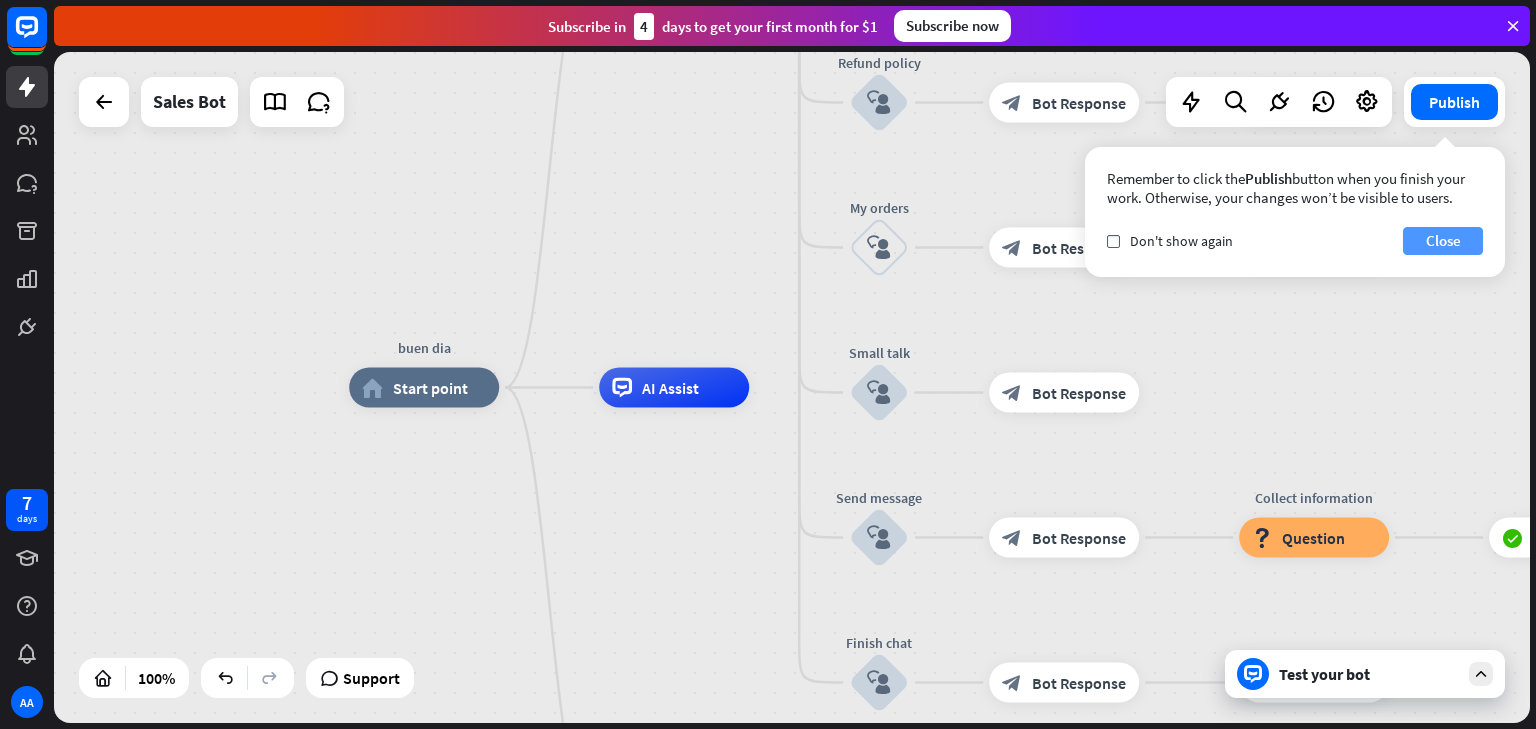 click on "Close" at bounding box center (1443, 241) 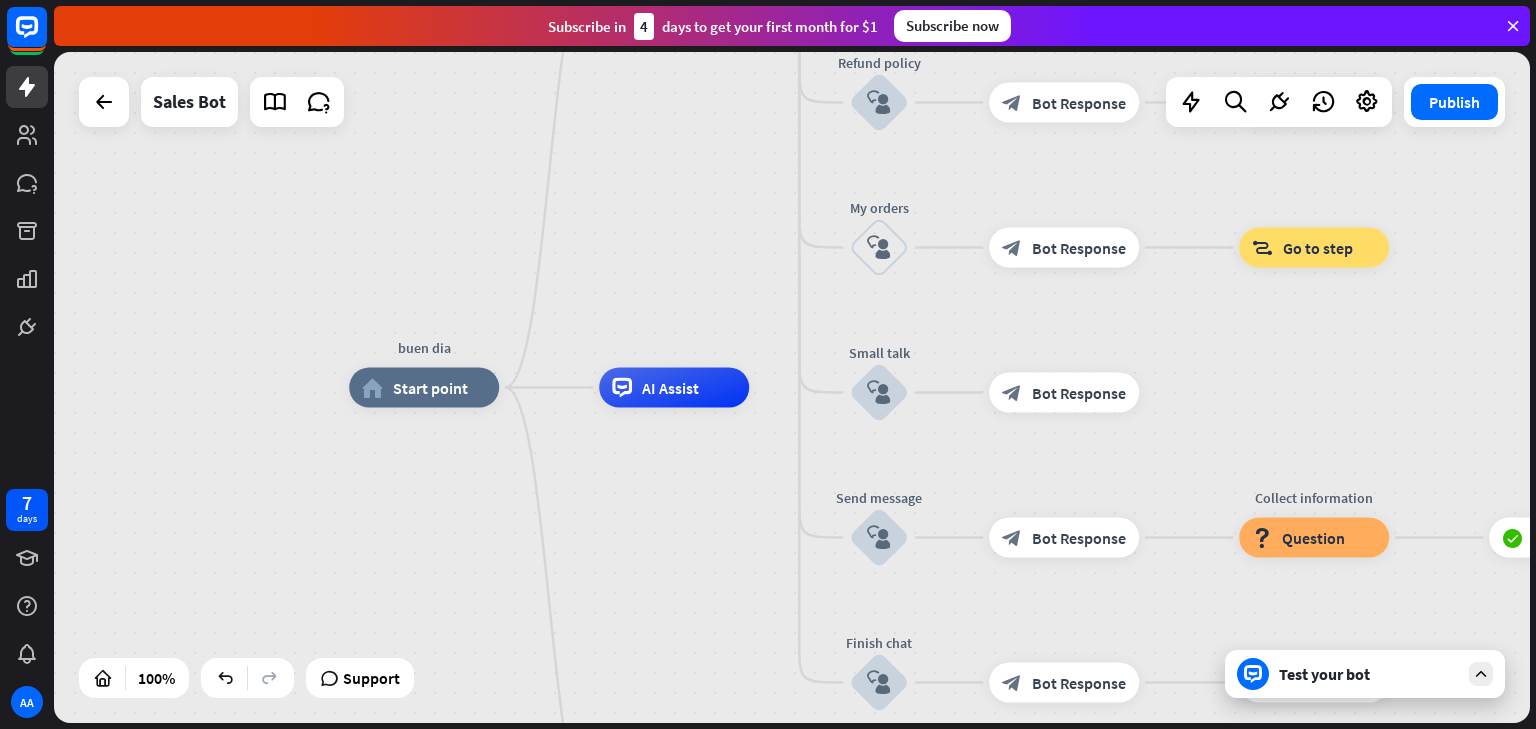 click at bounding box center (1481, 674) 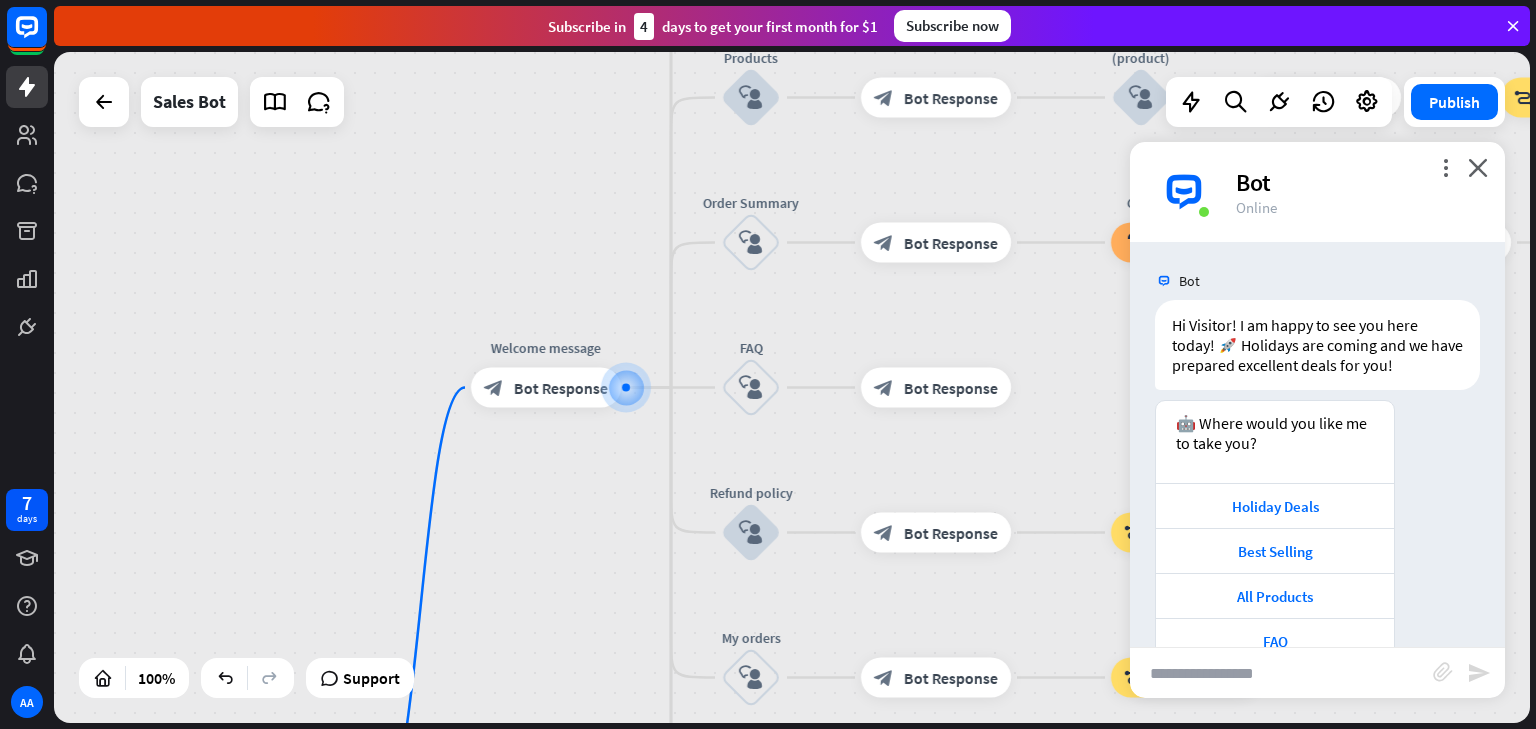 scroll, scrollTop: 92, scrollLeft: 0, axis: vertical 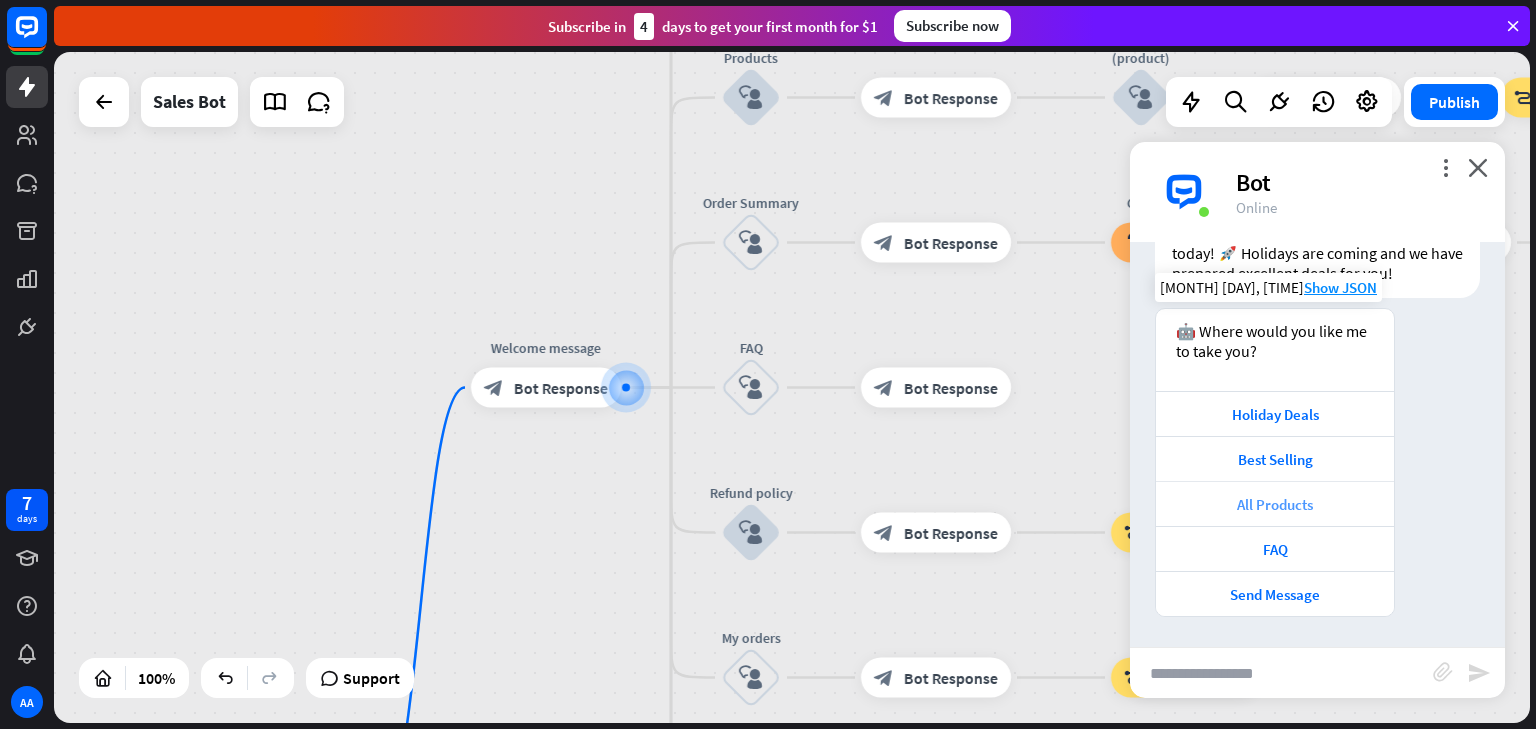 click on "All Products" at bounding box center [1275, 503] 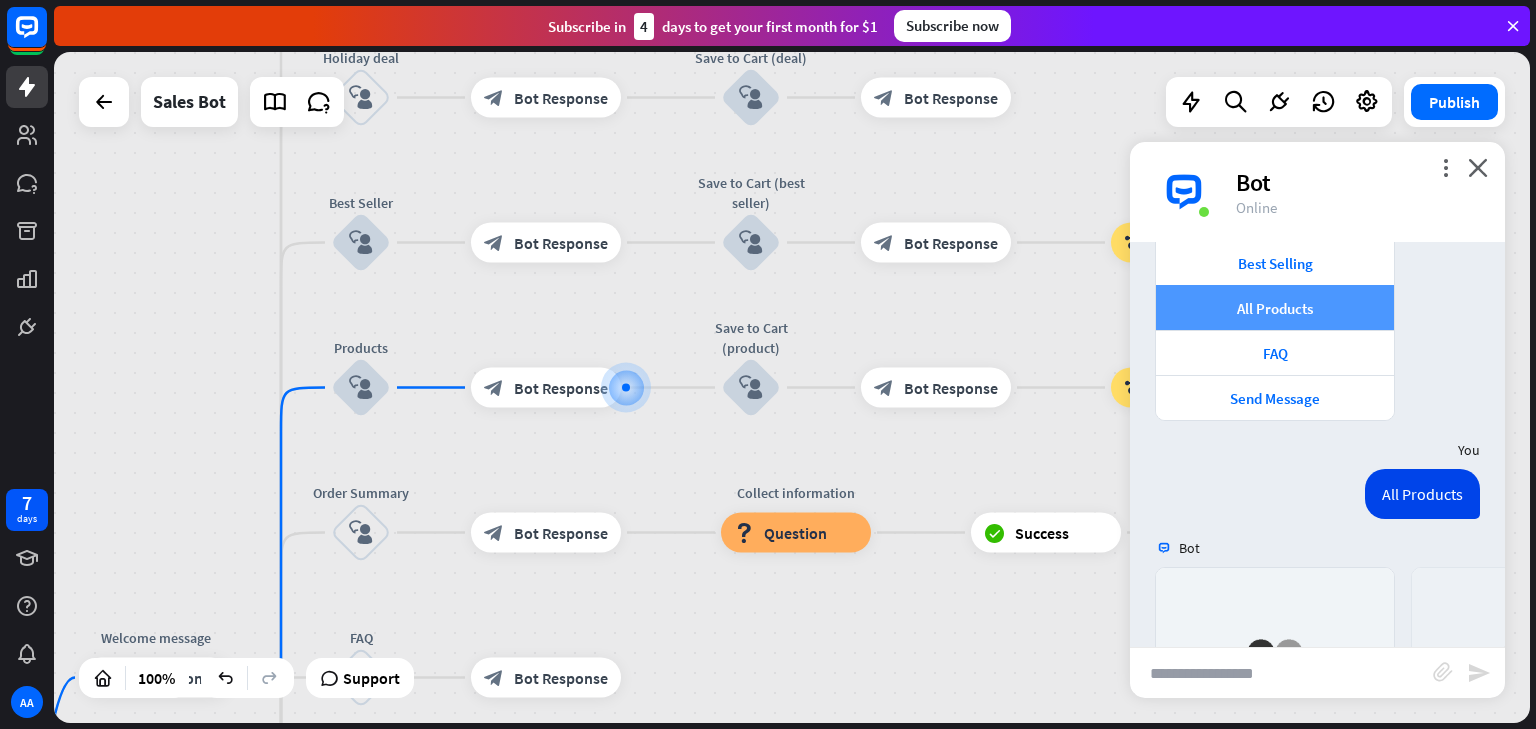 scroll, scrollTop: 568, scrollLeft: 0, axis: vertical 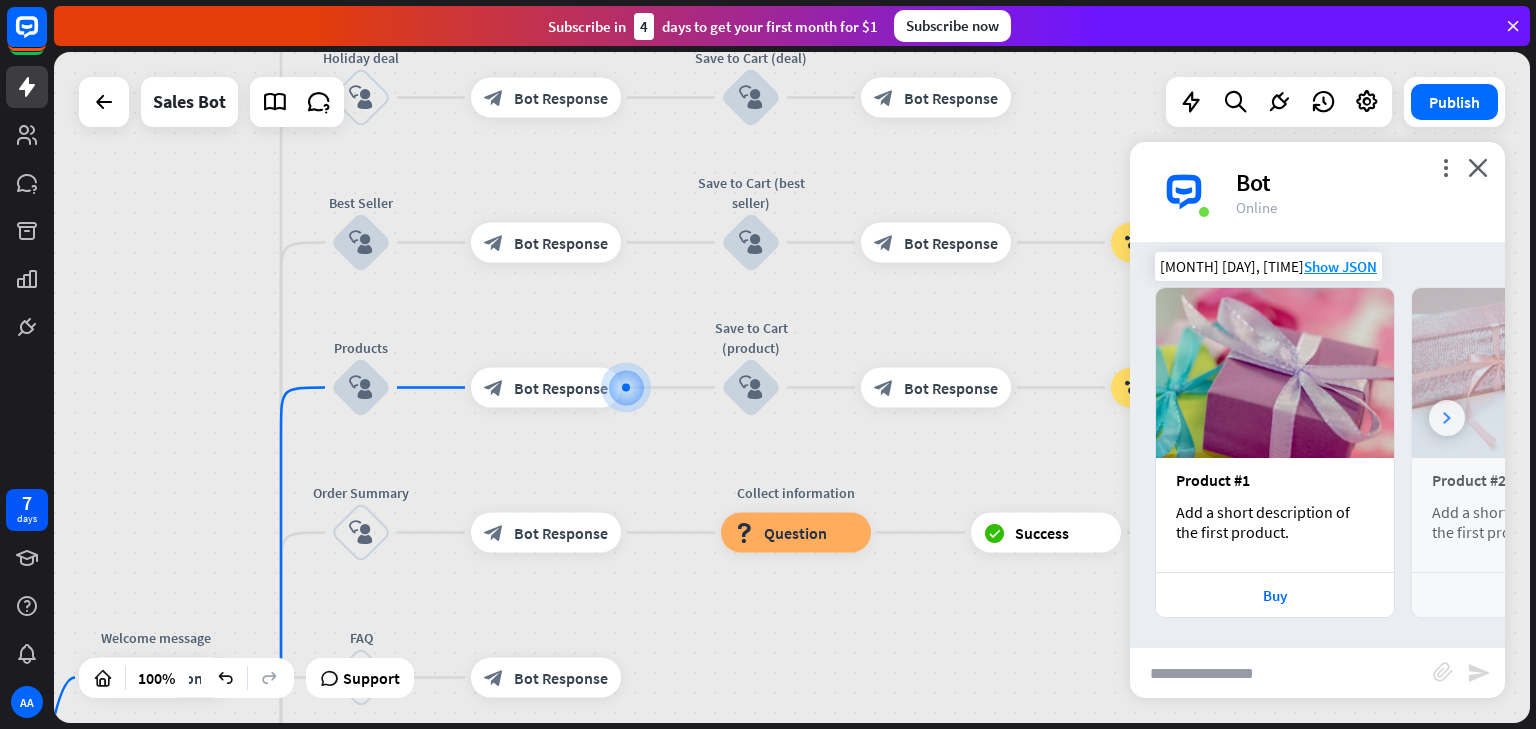 click at bounding box center [1447, 418] 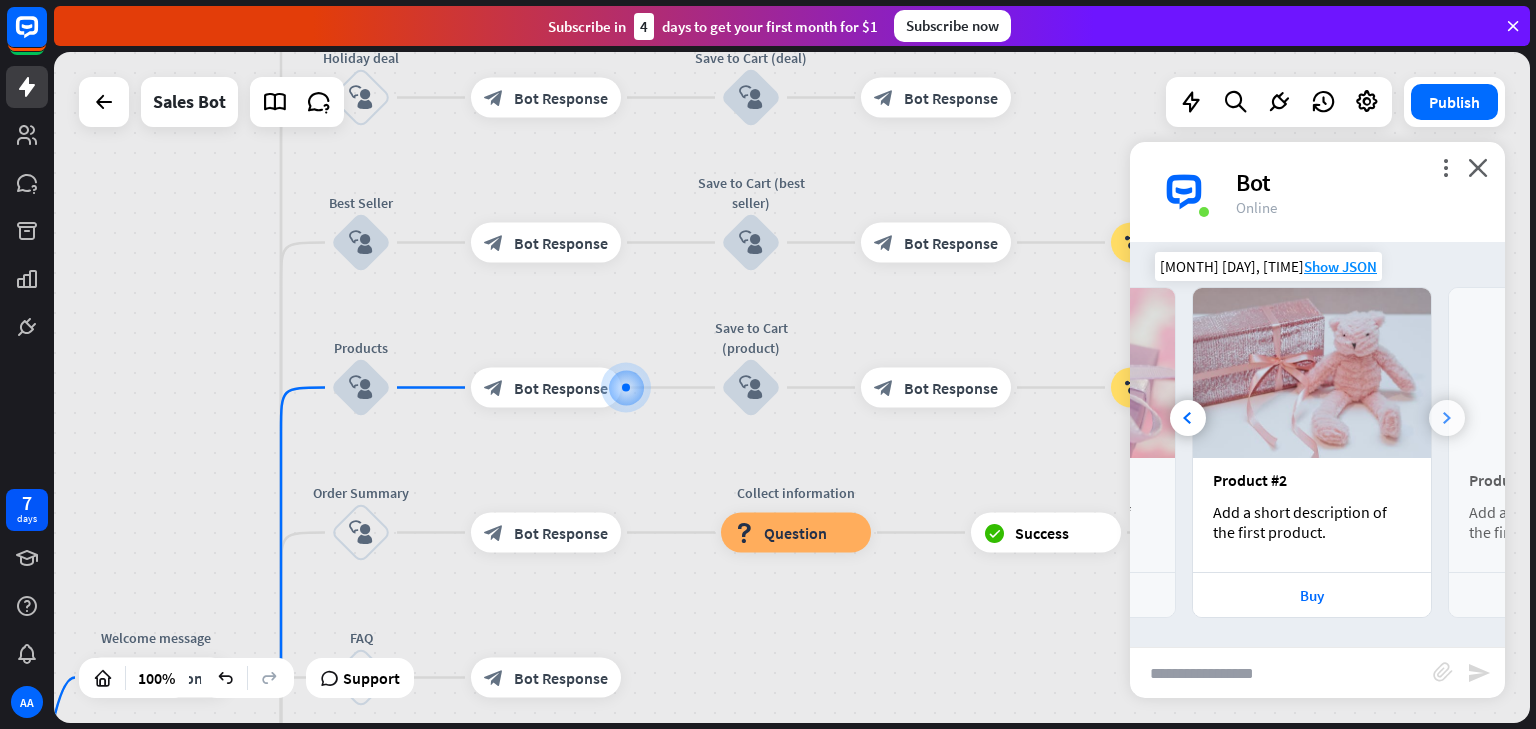click at bounding box center (1447, 418) 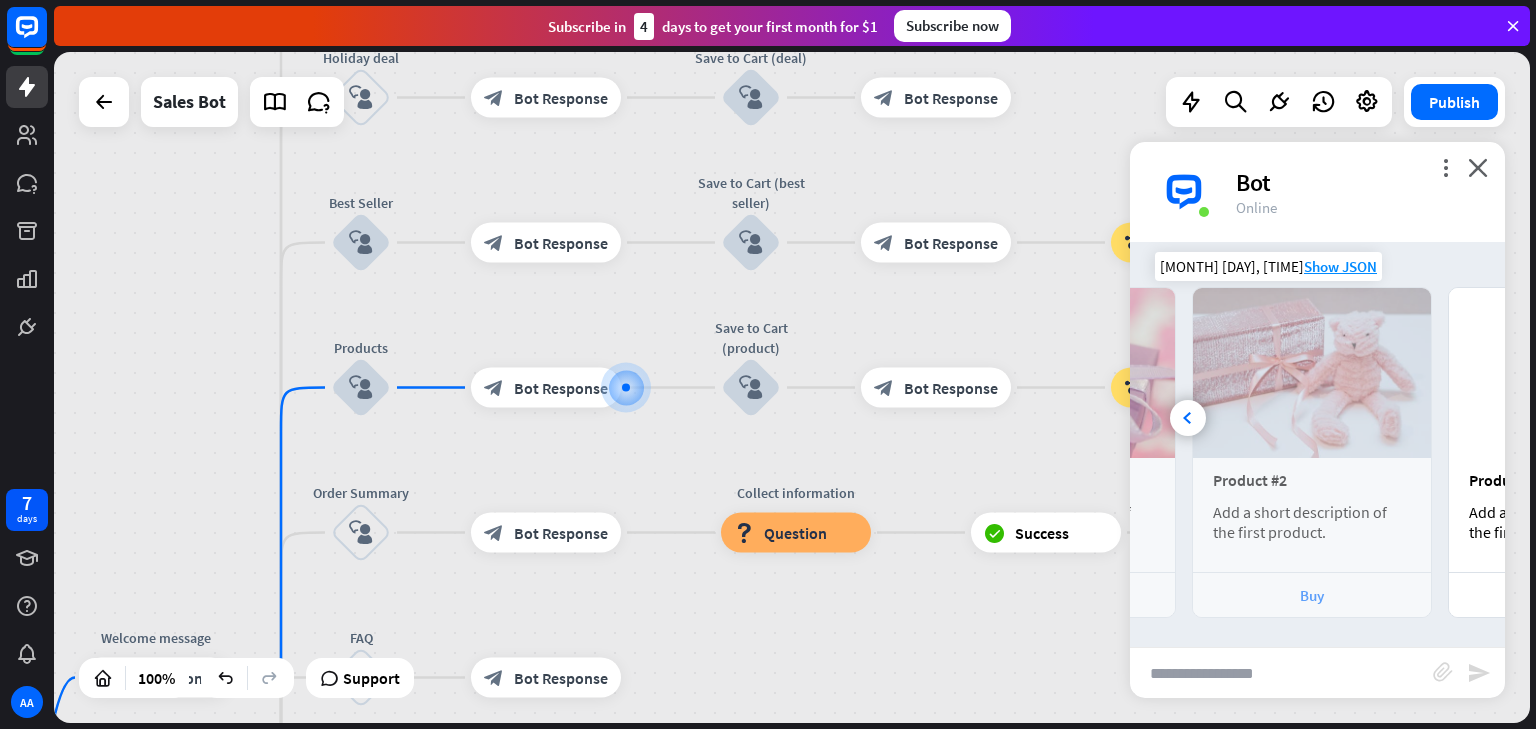 scroll, scrollTop: 0, scrollLeft: 439, axis: horizontal 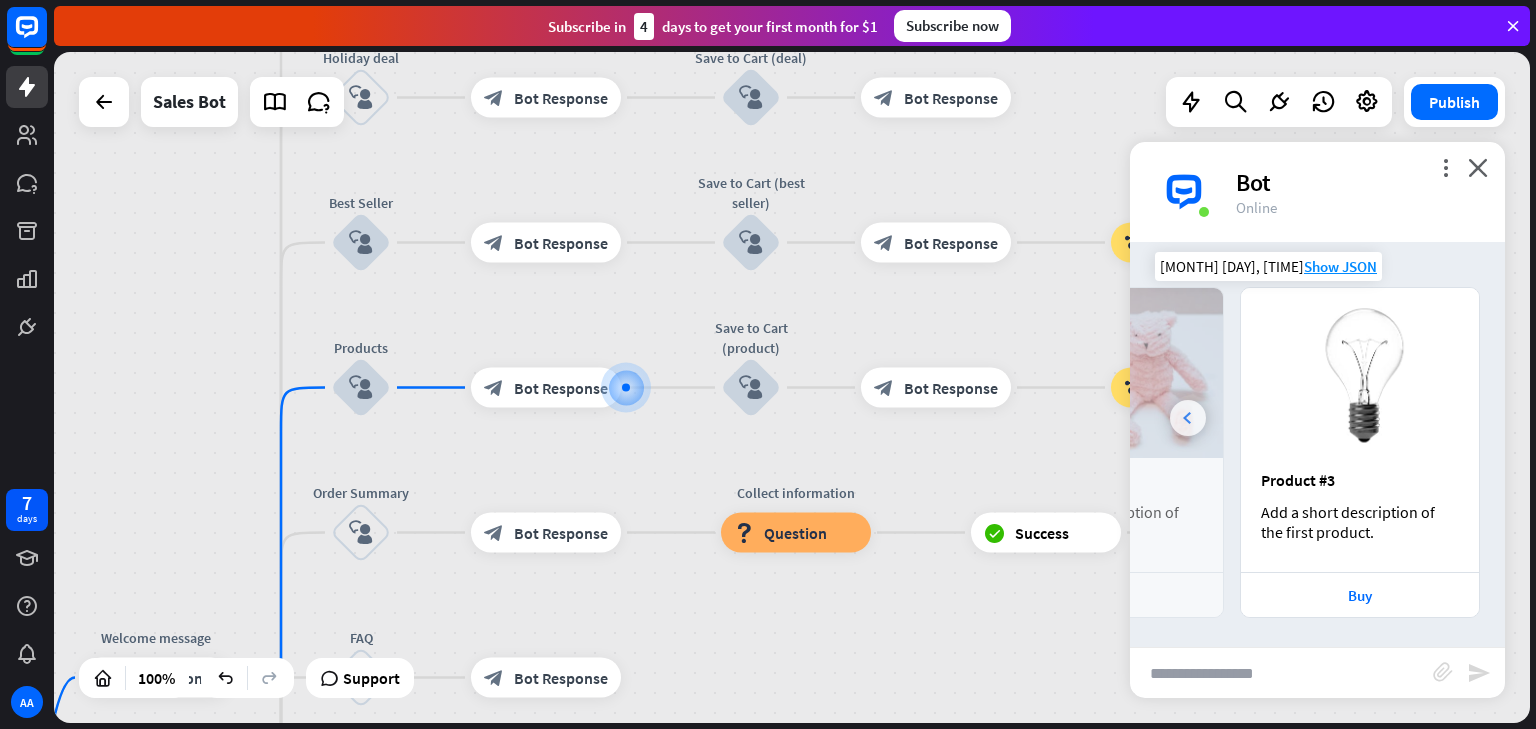 click at bounding box center [1188, 418] 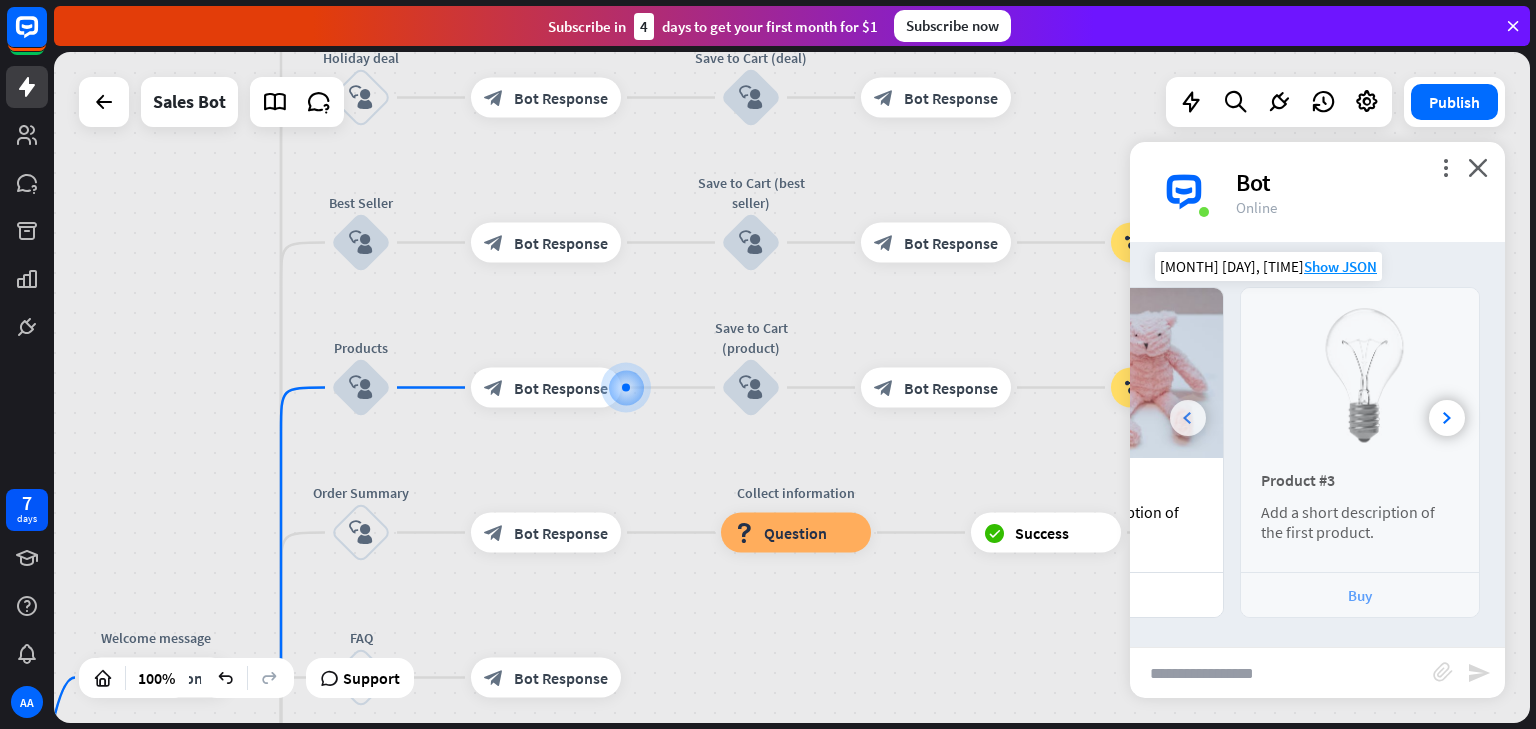 scroll, scrollTop: 0, scrollLeft: 219, axis: horizontal 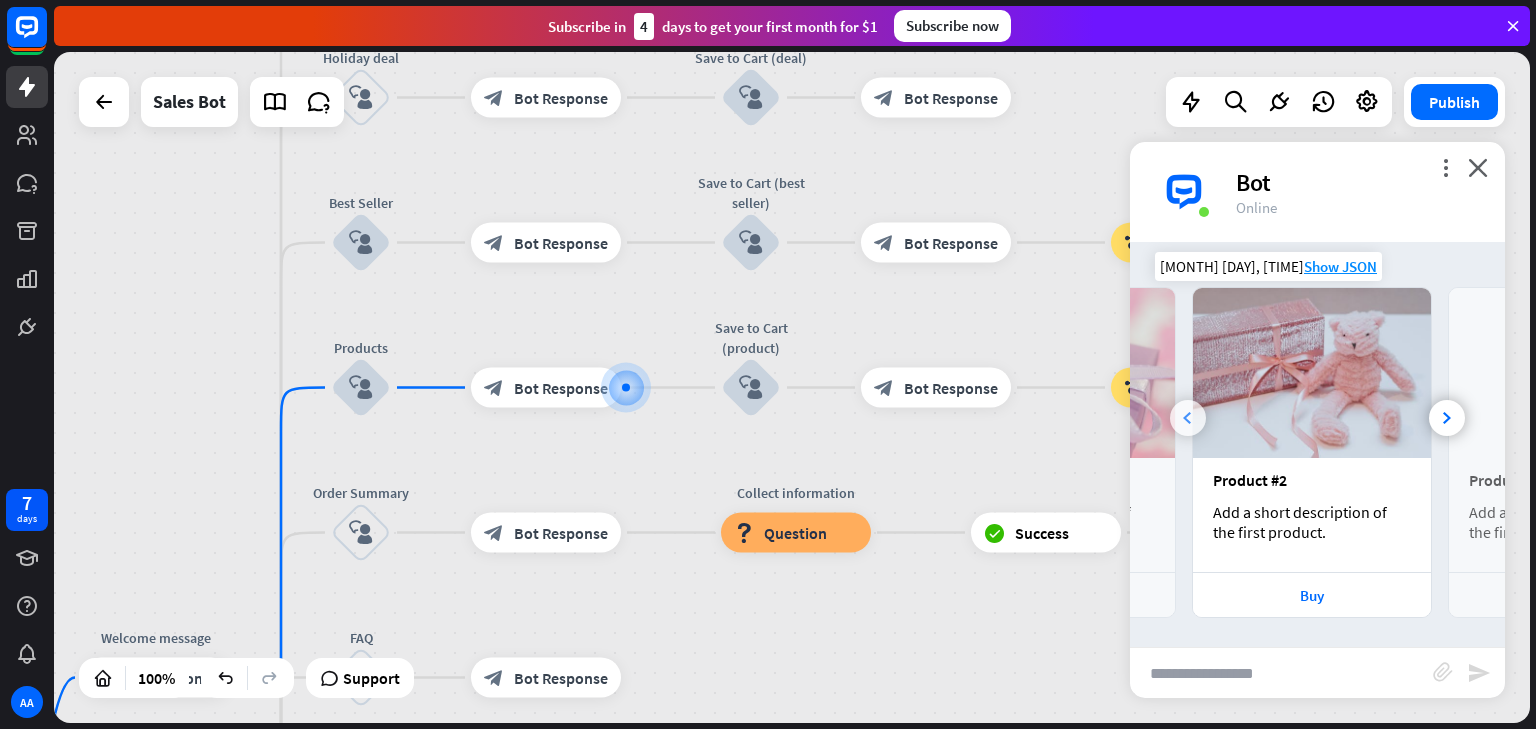 click at bounding box center [1188, 418] 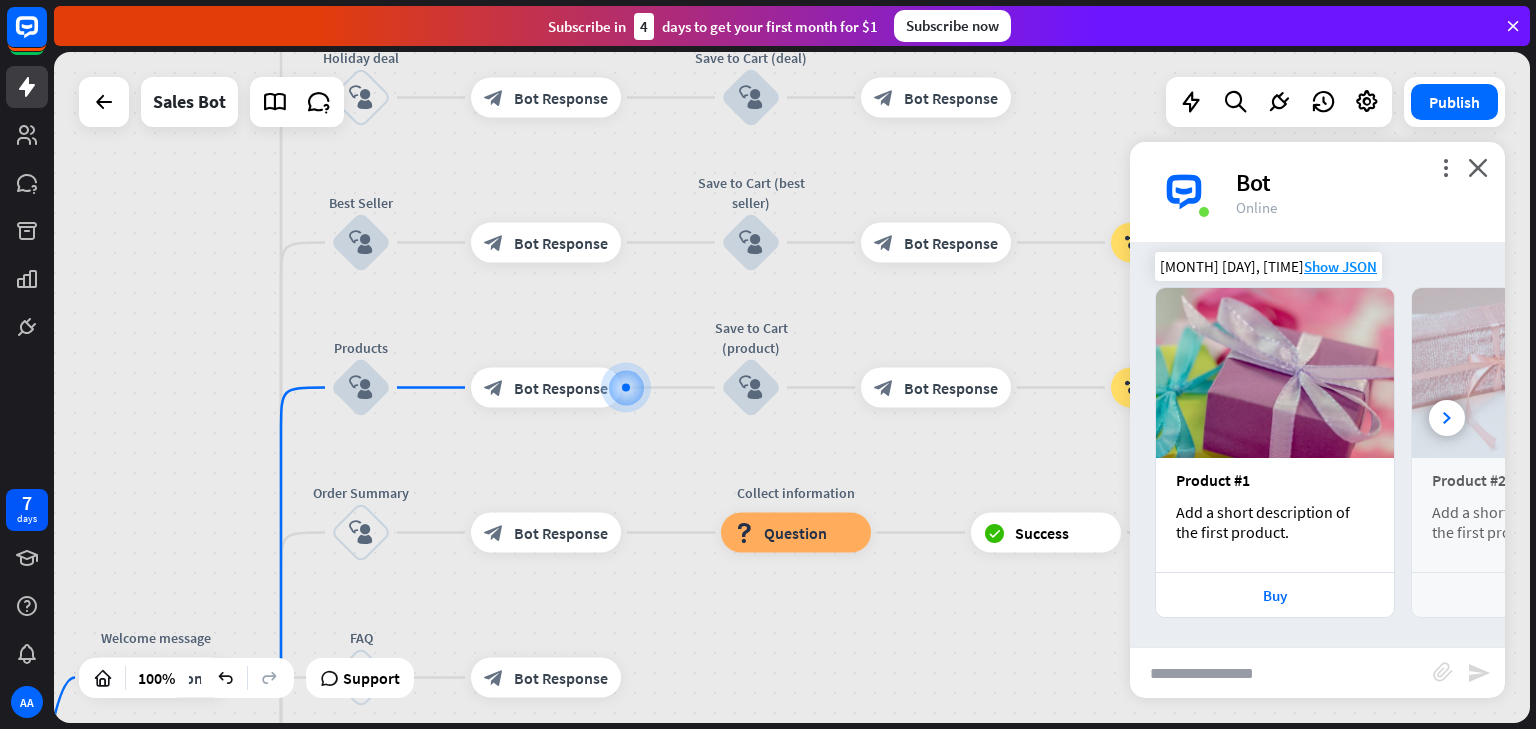 scroll, scrollTop: 0, scrollLeft: 0, axis: both 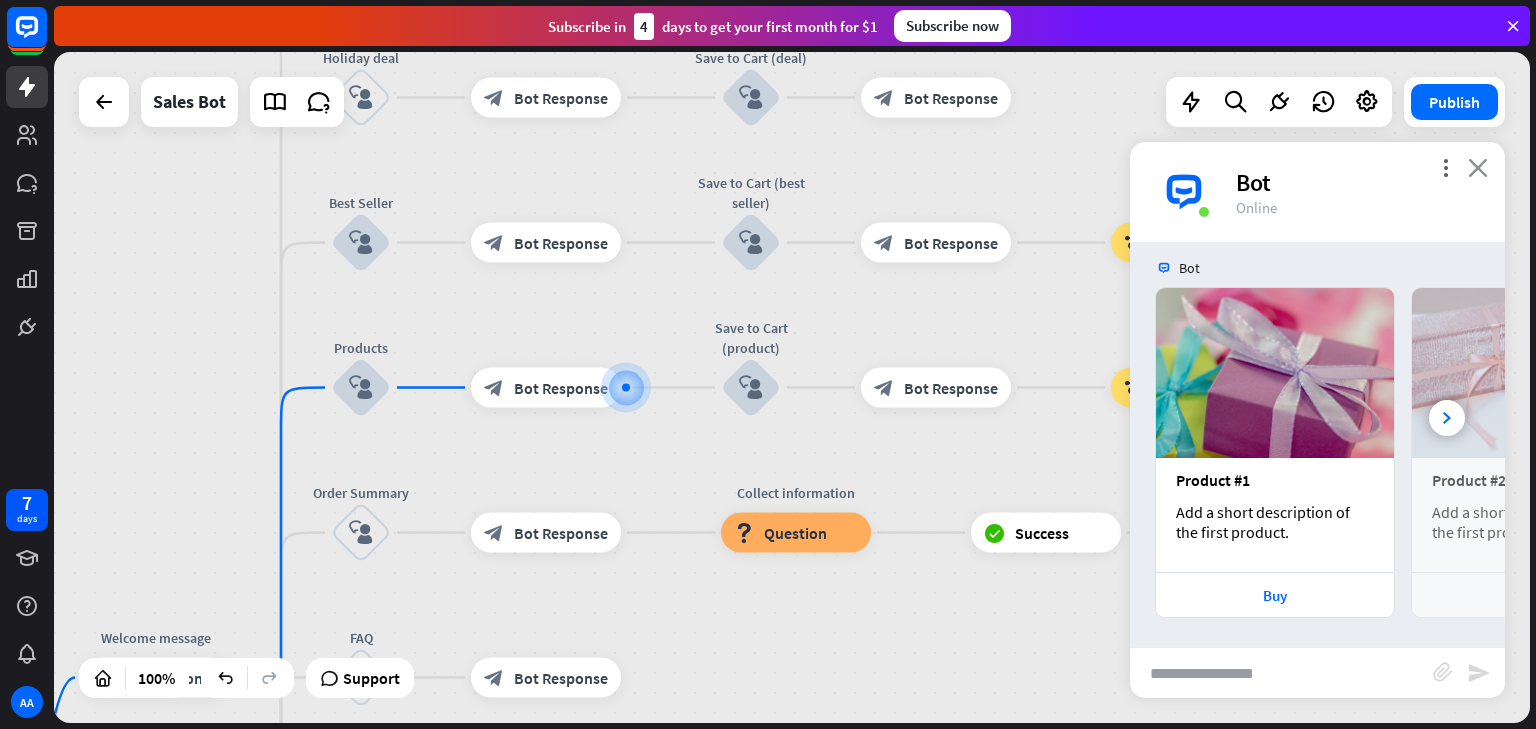 click on "close" at bounding box center (1478, 167) 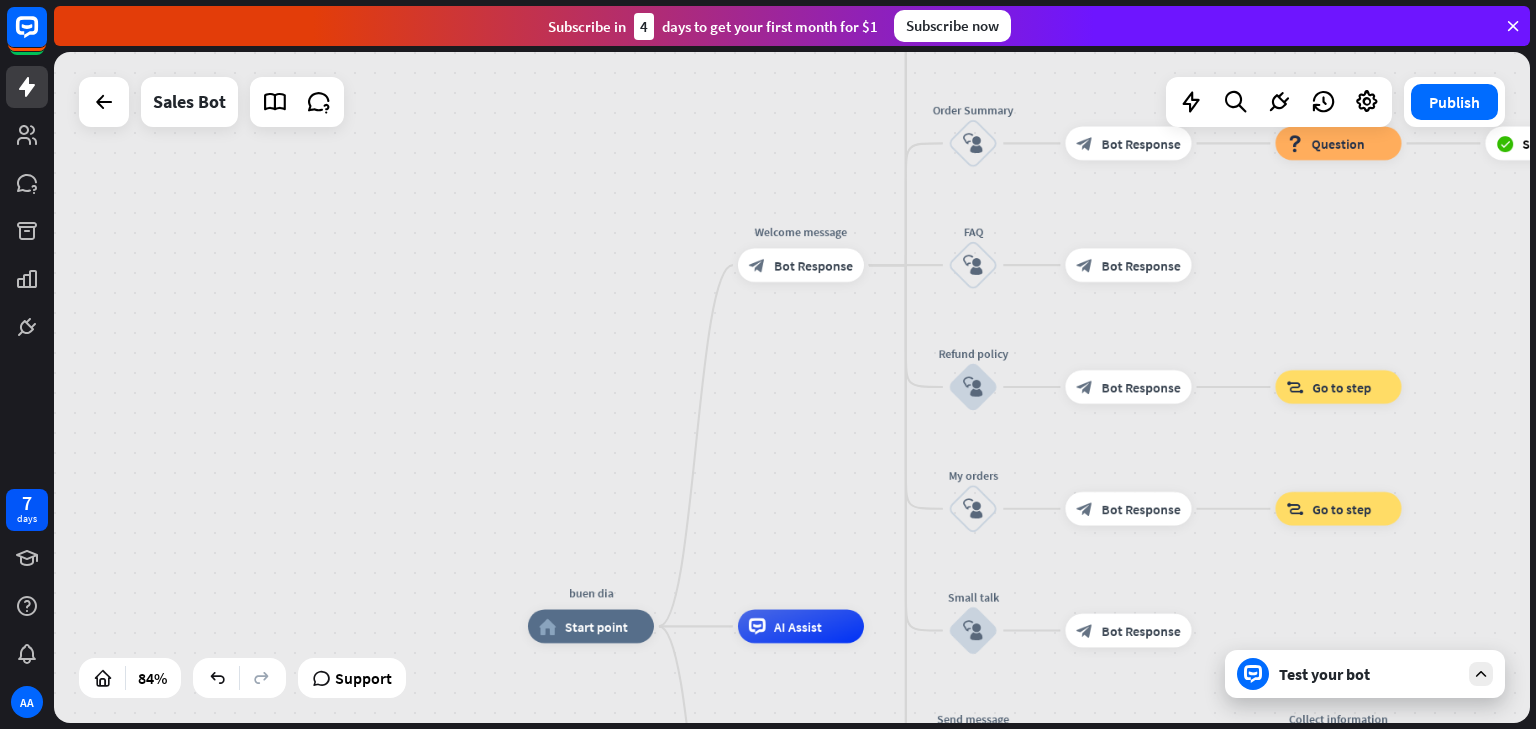 drag, startPoint x: 806, startPoint y: 622, endPoint x: 1340, endPoint y: 123, distance: 730.8605 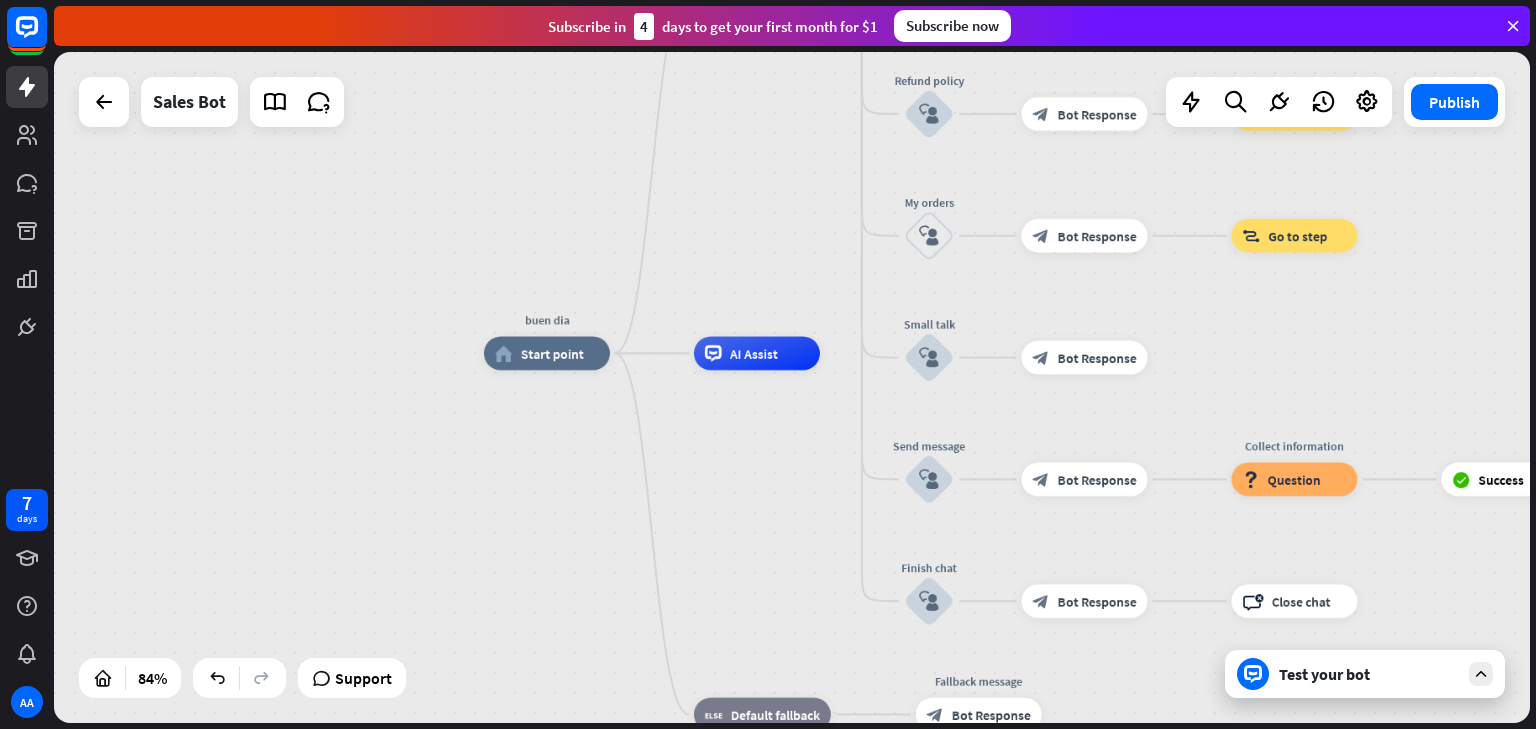 drag, startPoint x: 760, startPoint y: 640, endPoint x: 704, endPoint y: 467, distance: 181.83784 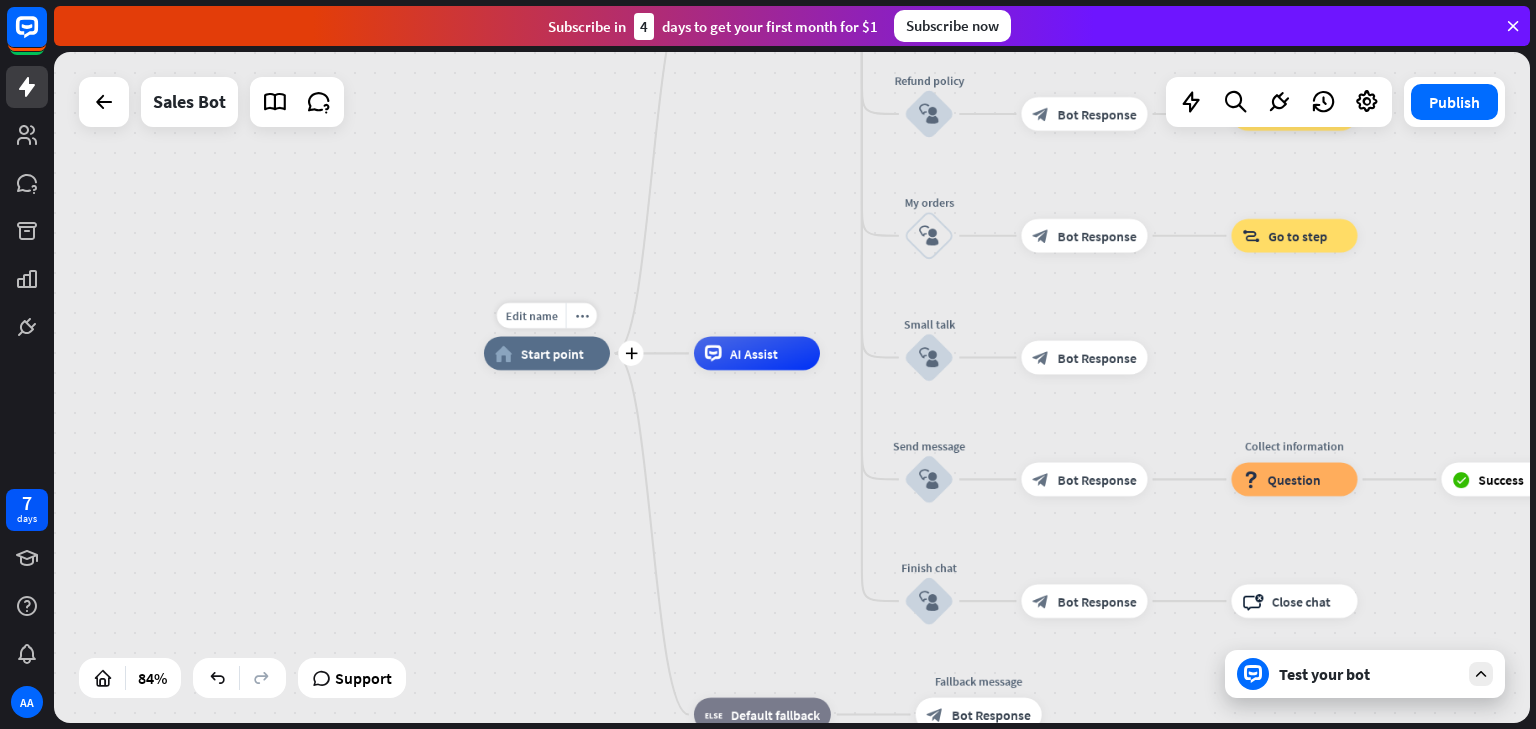 click on "Start point" at bounding box center [552, 353] 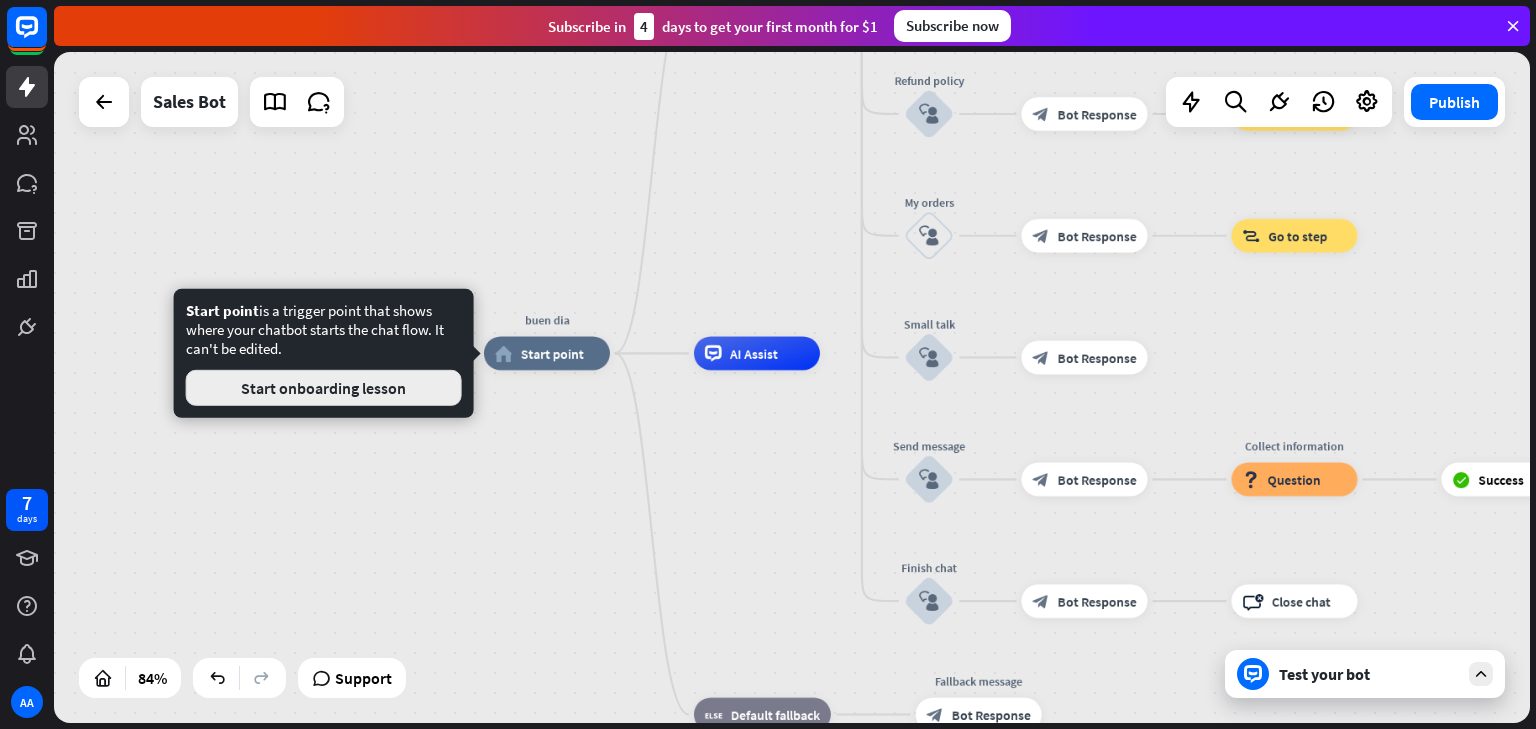click on "Start onboarding lesson" at bounding box center (324, 388) 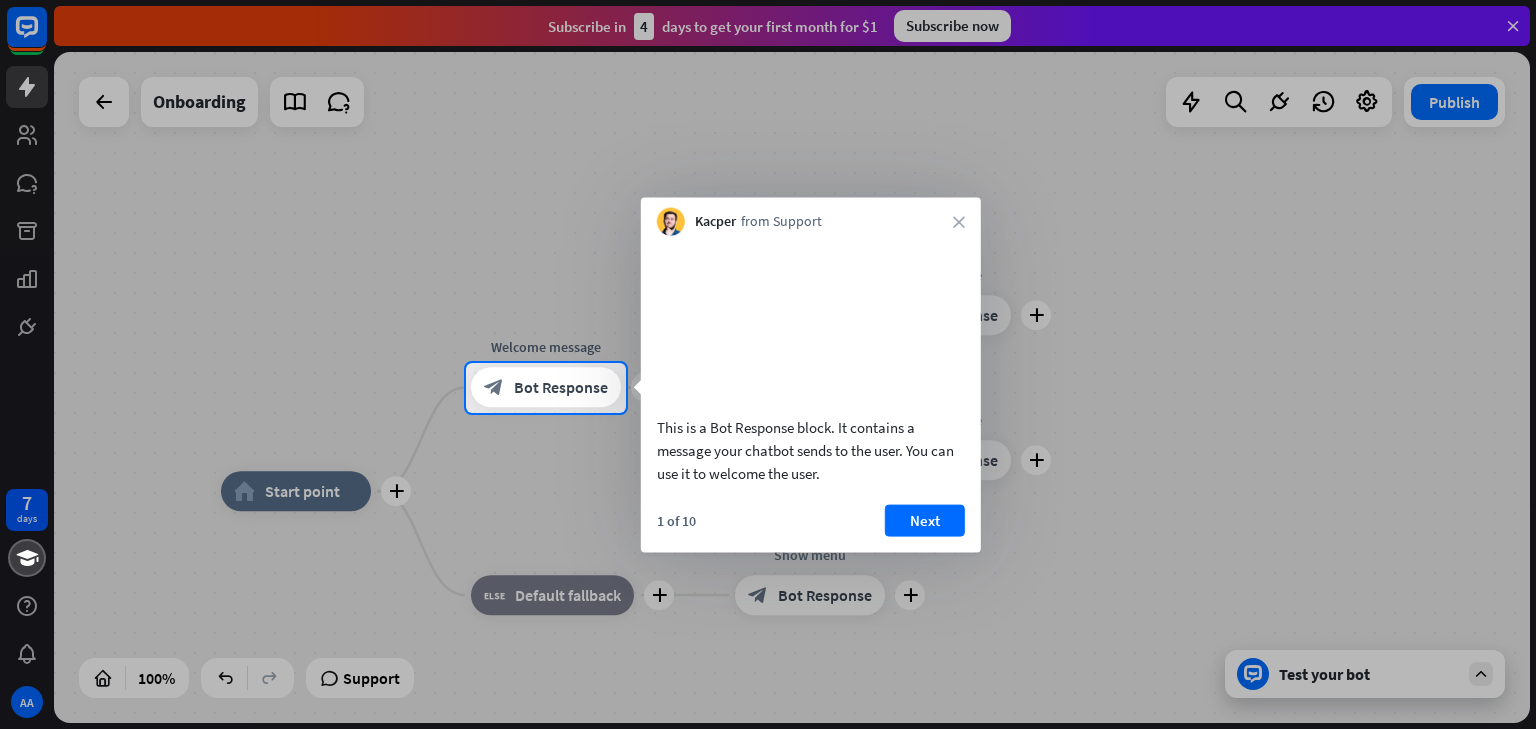 drag, startPoint x: 824, startPoint y: 499, endPoint x: 698, endPoint y: 452, distance: 134.48048 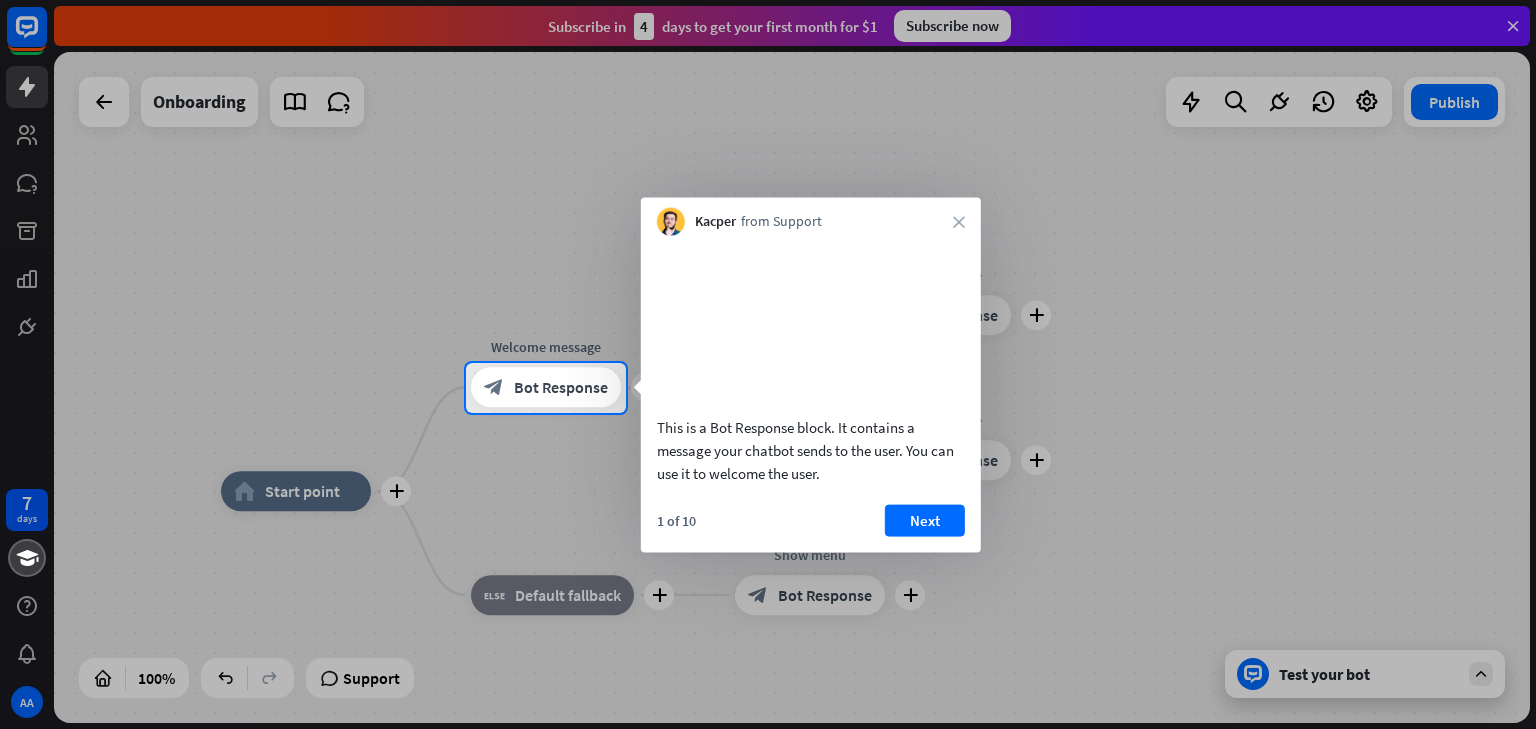 drag, startPoint x: 816, startPoint y: 496, endPoint x: 742, endPoint y: 471, distance: 78.1089 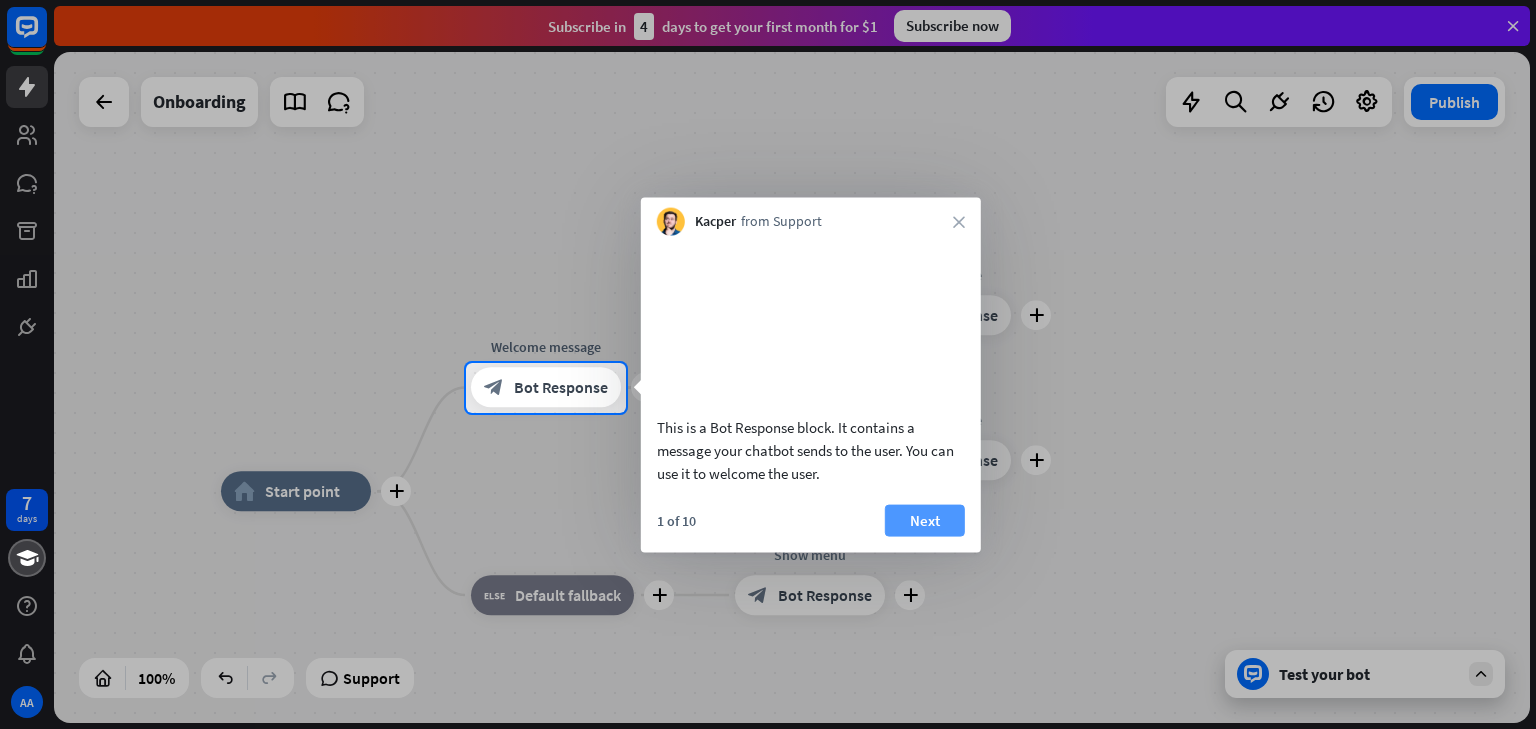 click on "Next" at bounding box center [925, 520] 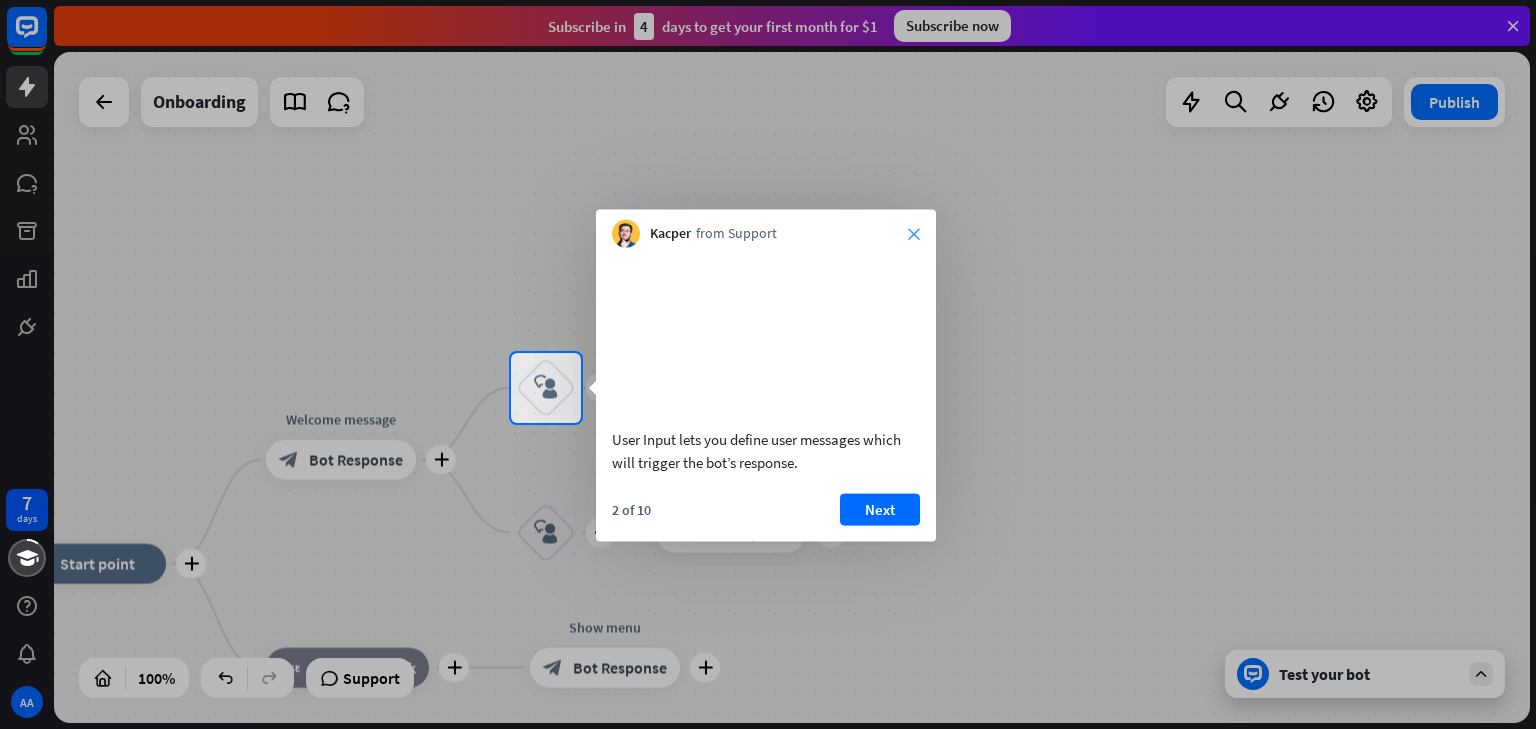 click on "close" at bounding box center [914, 234] 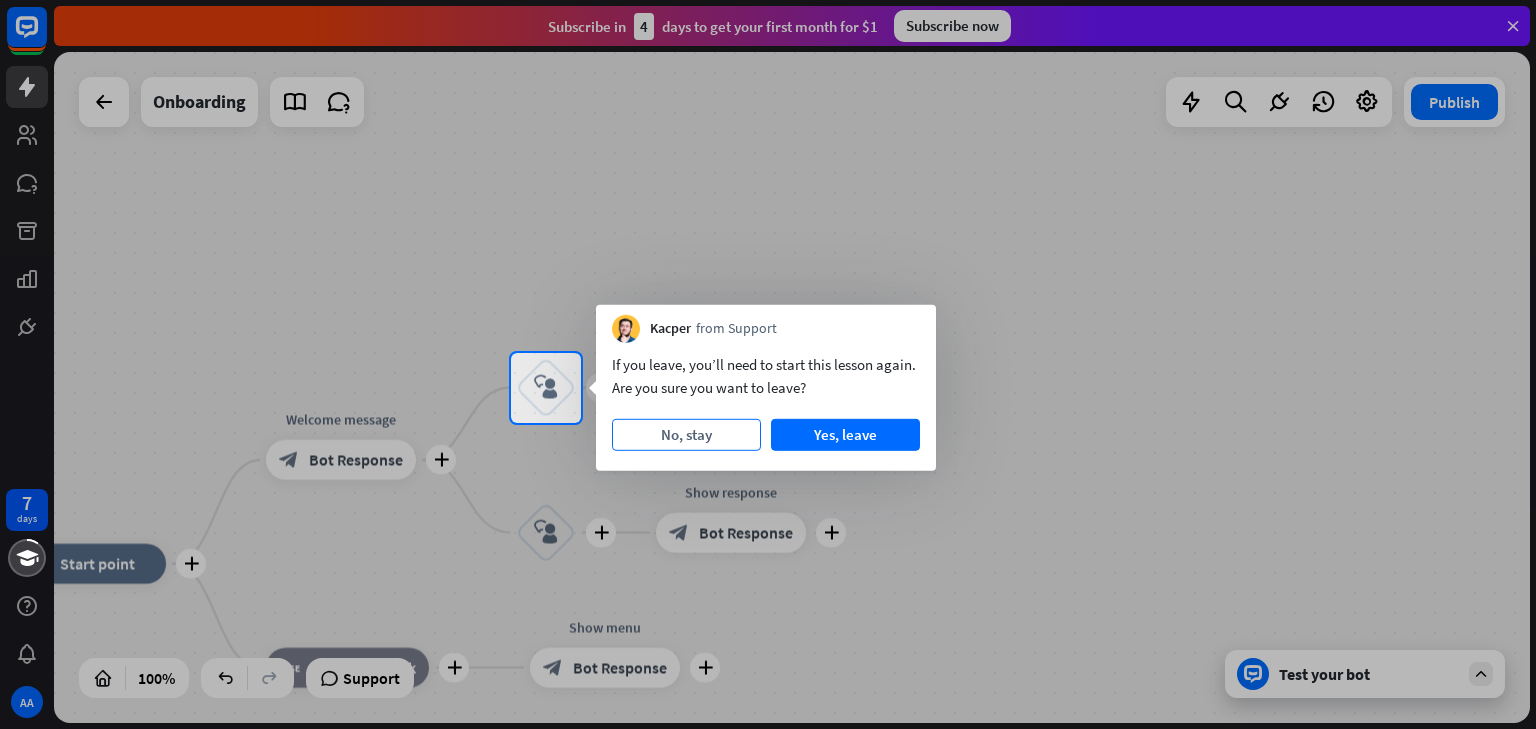 click on "No, stay" at bounding box center [686, 435] 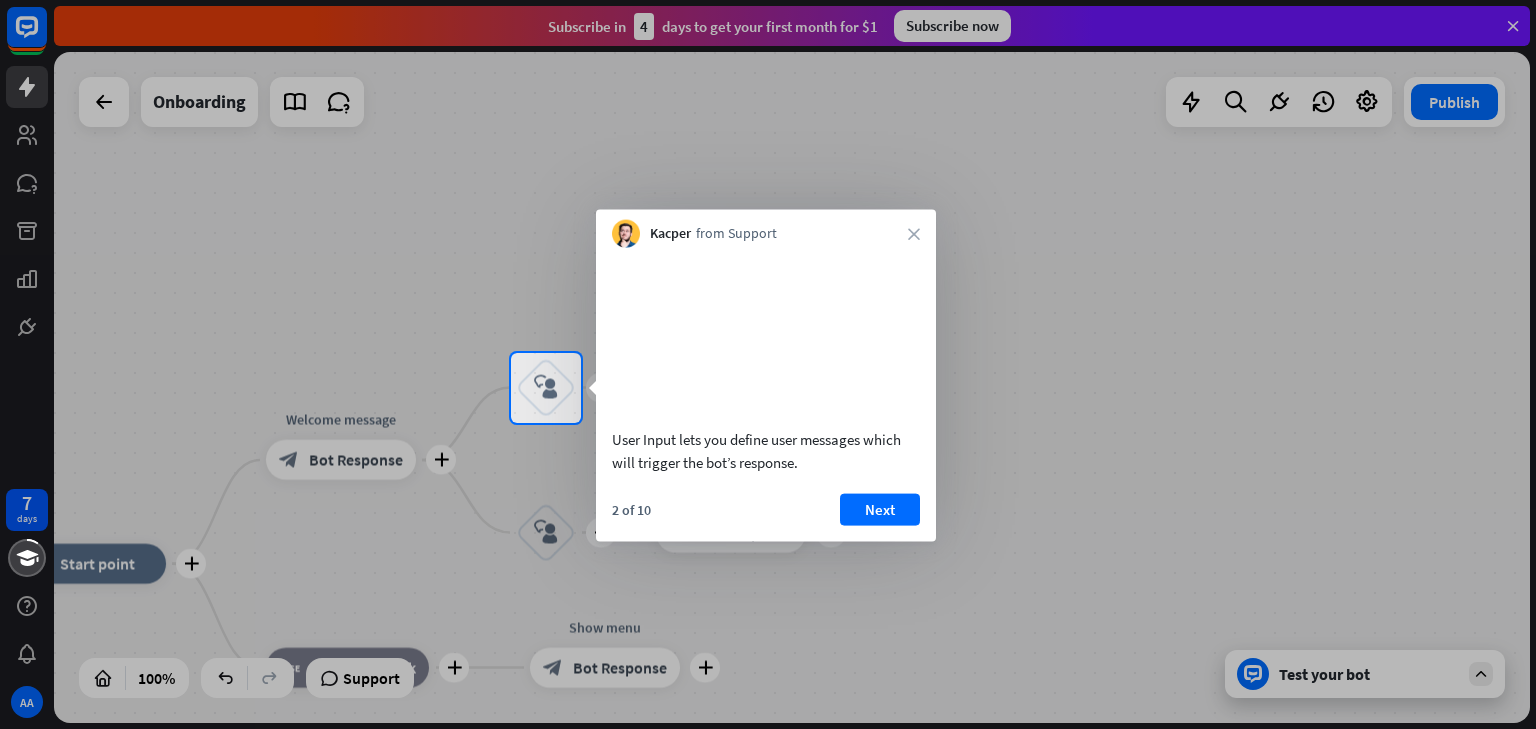 click on "Next" at bounding box center [880, 509] 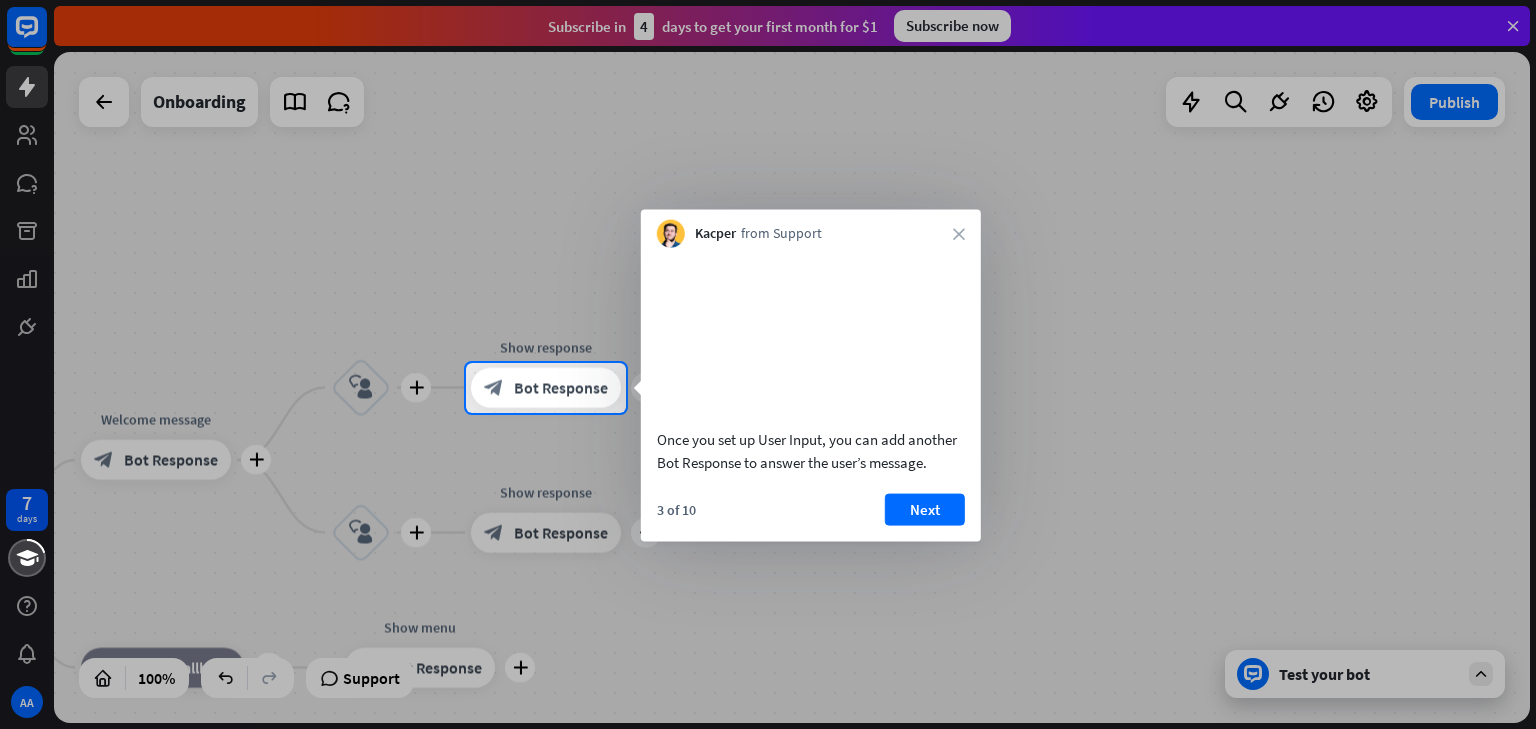 click on "Next" at bounding box center (925, 509) 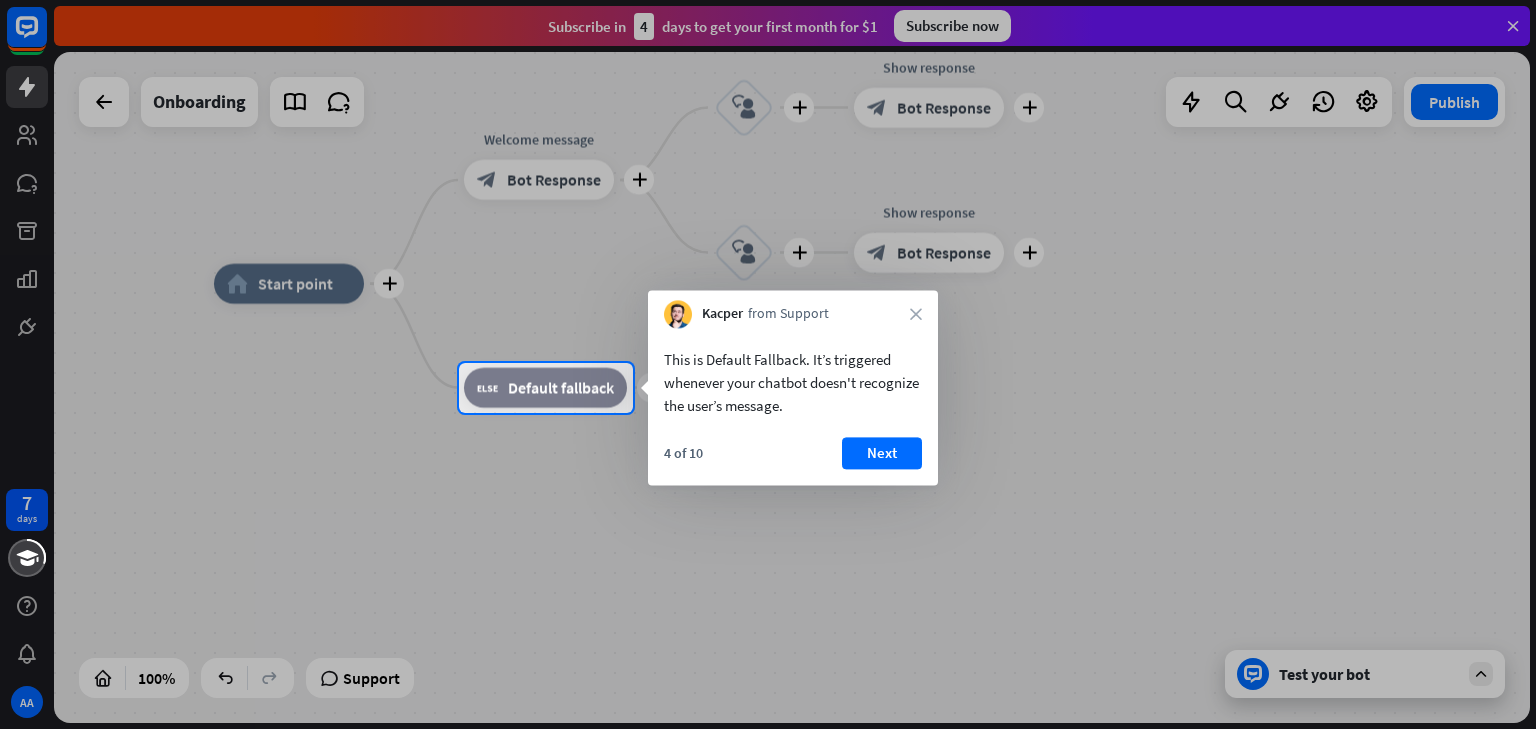 click on "Kacper
from Support
close" at bounding box center [793, 309] 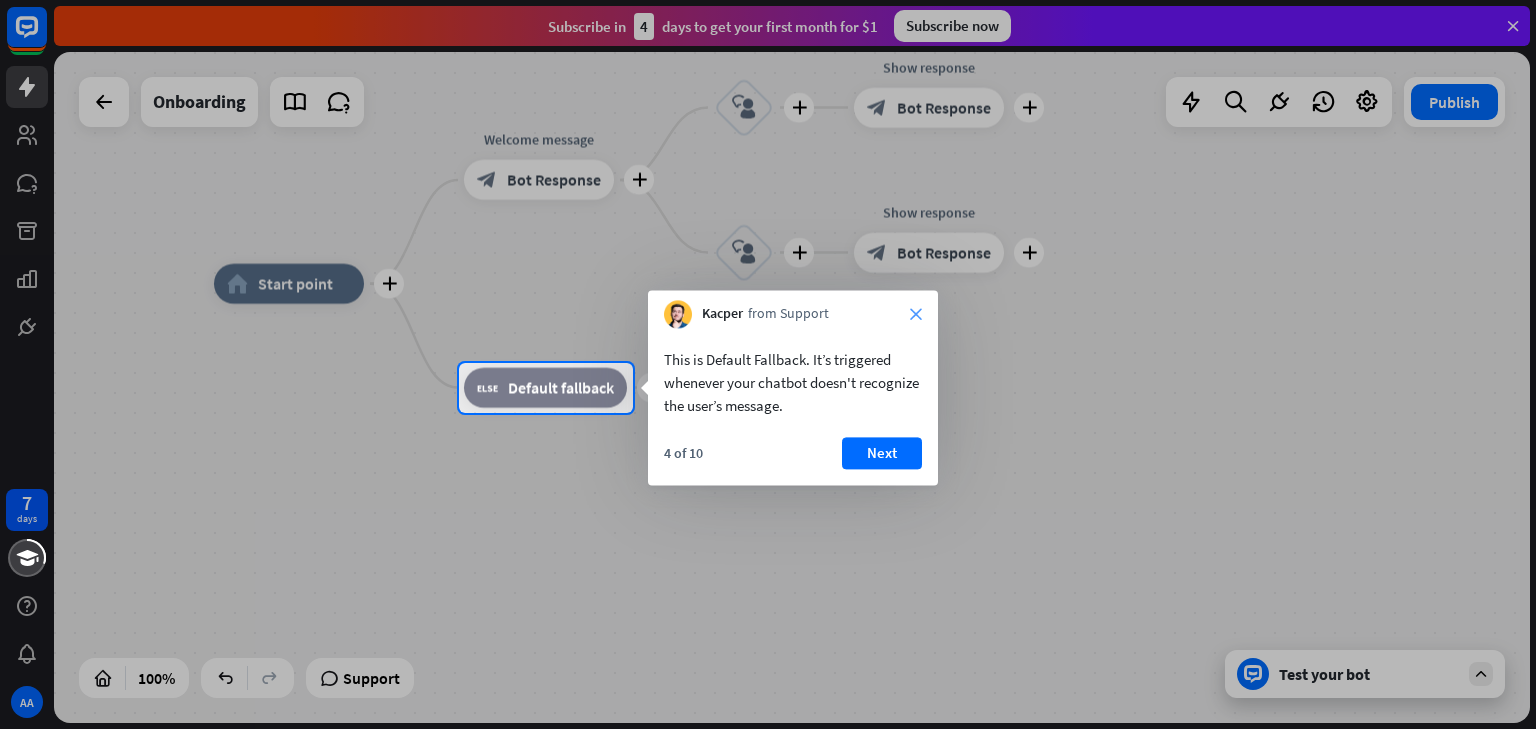click on "close" at bounding box center [916, 314] 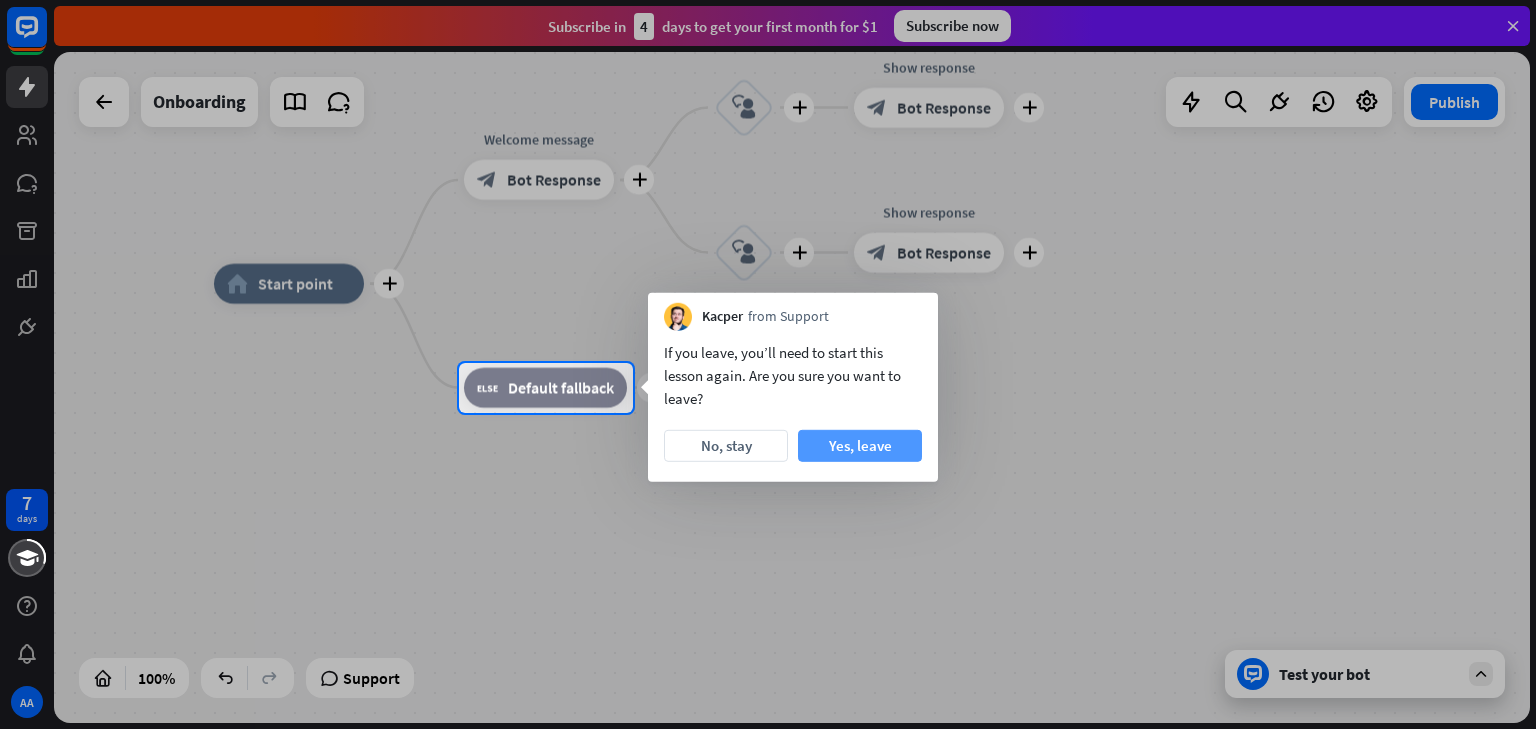 click on "Yes, leave" at bounding box center (860, 446) 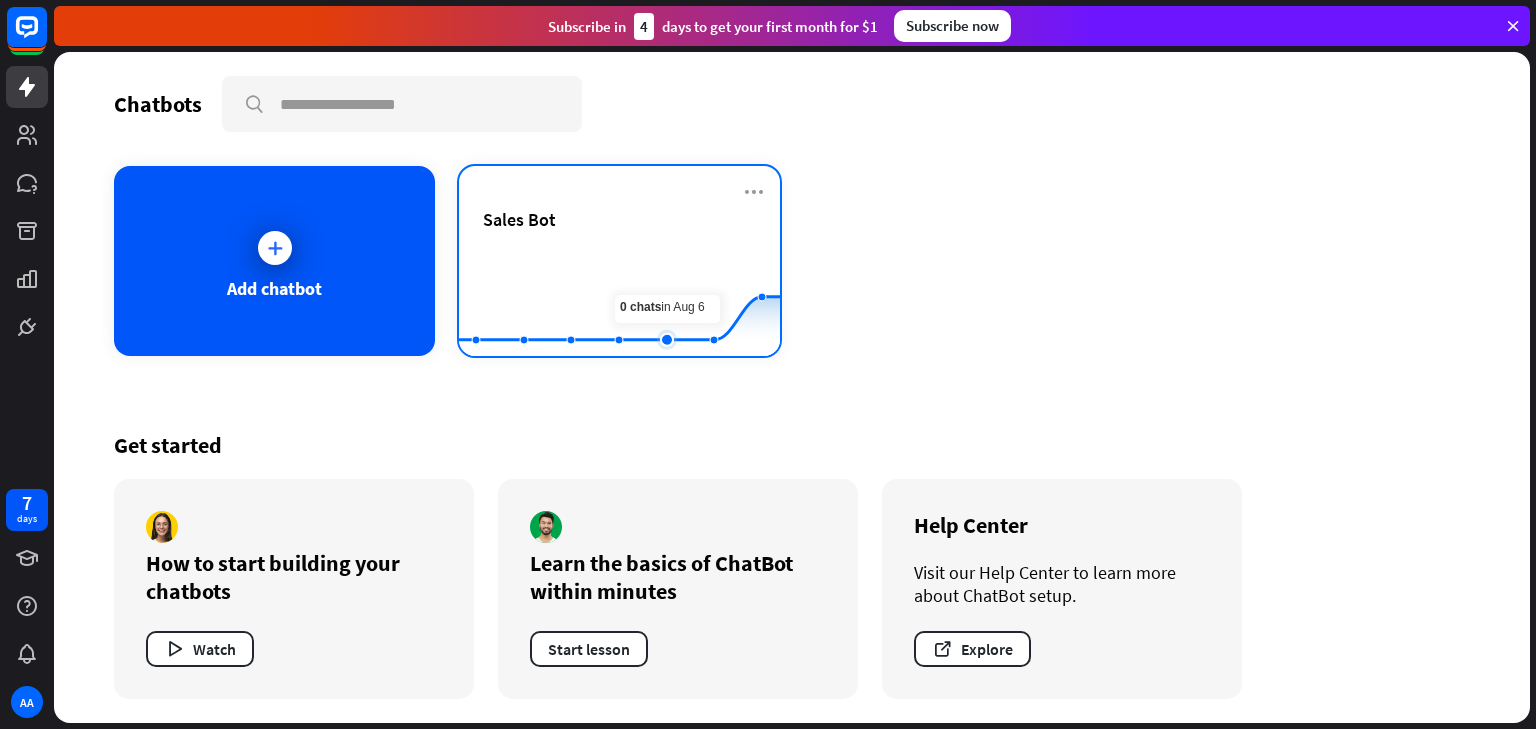 click 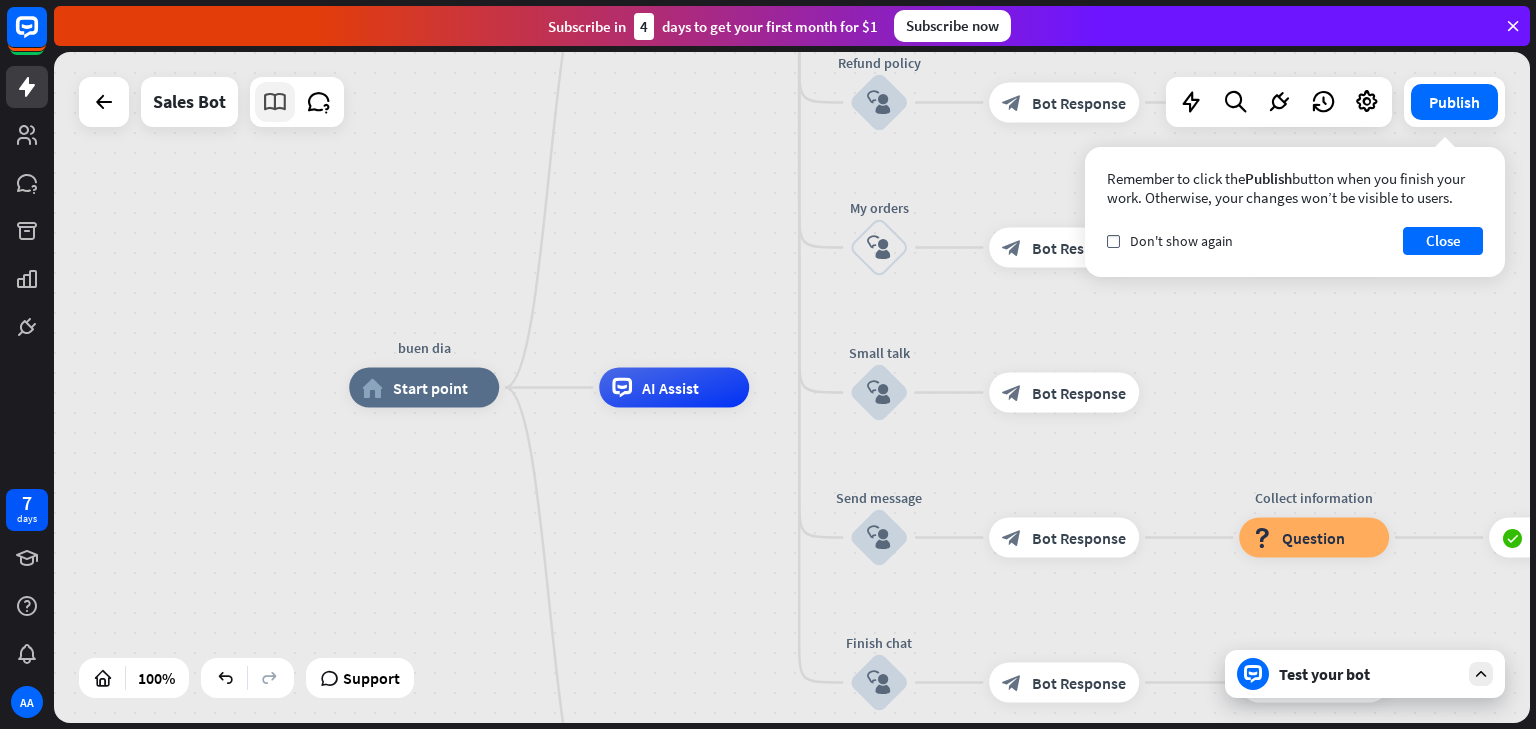 click at bounding box center (275, 102) 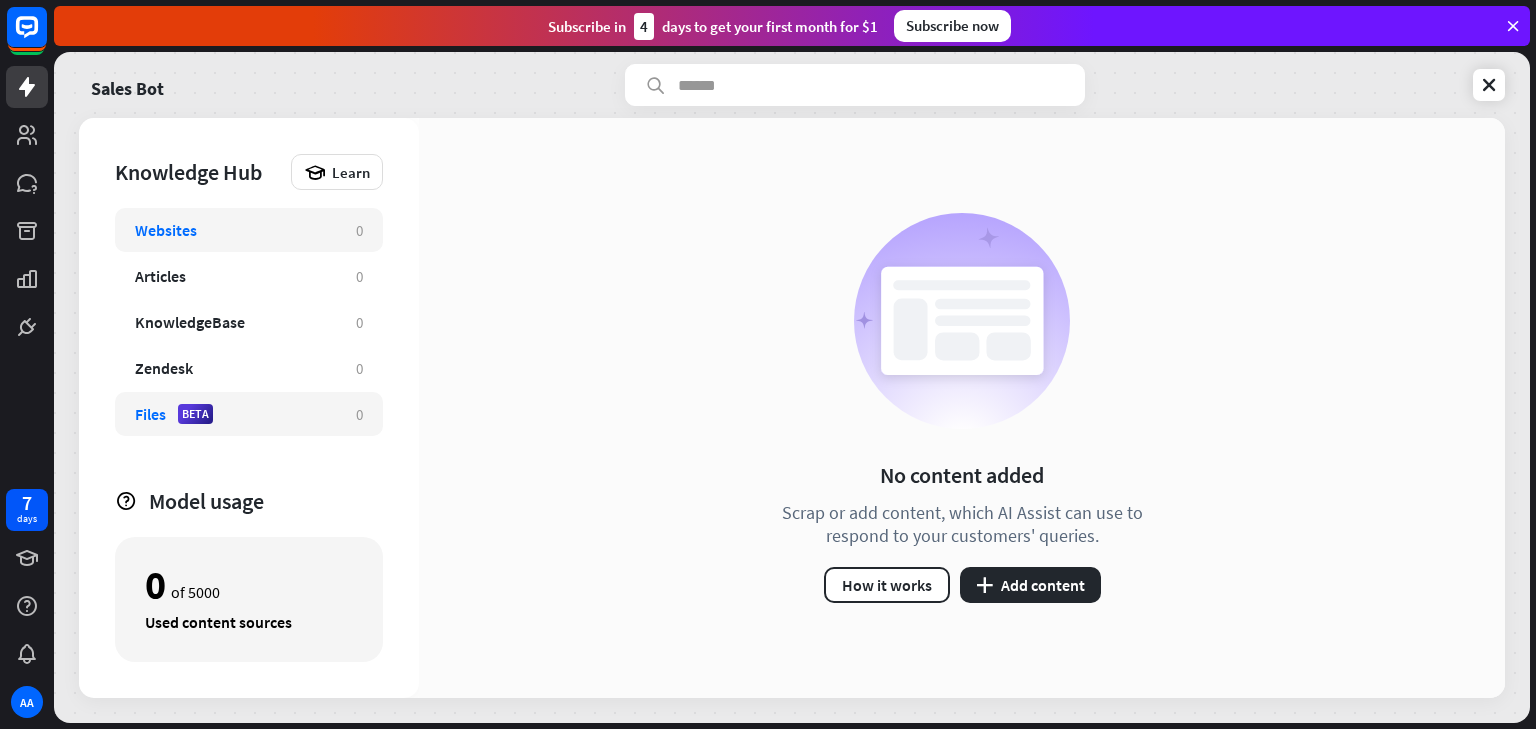 click on "Files
BETA" at bounding box center (235, 414) 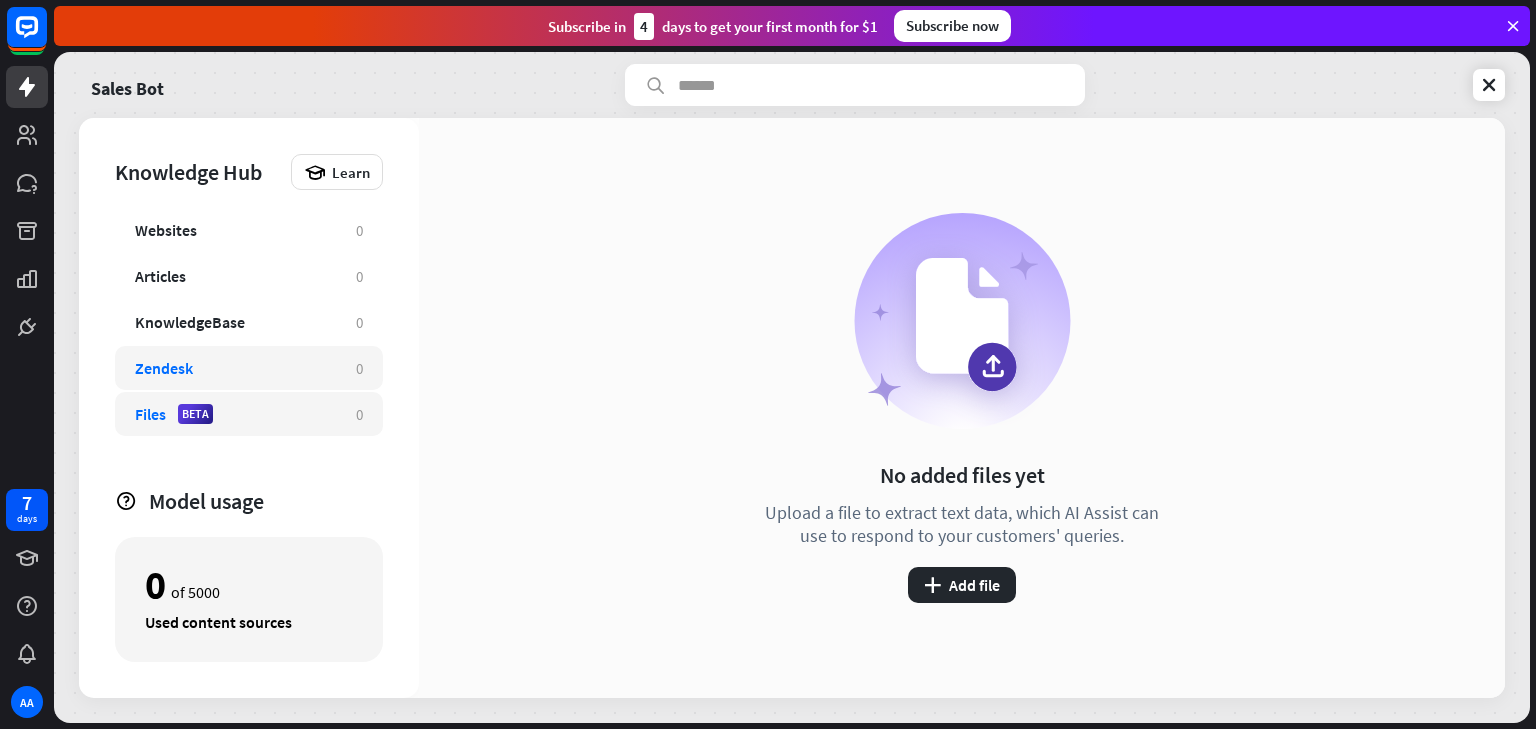 click on "Zendesk     0" at bounding box center (249, 368) 